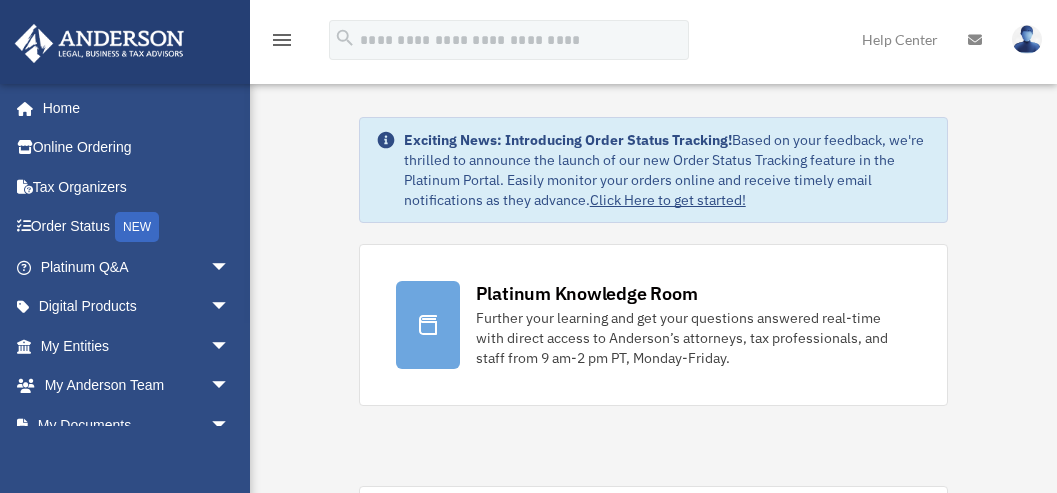 scroll, scrollTop: 0, scrollLeft: 0, axis: both 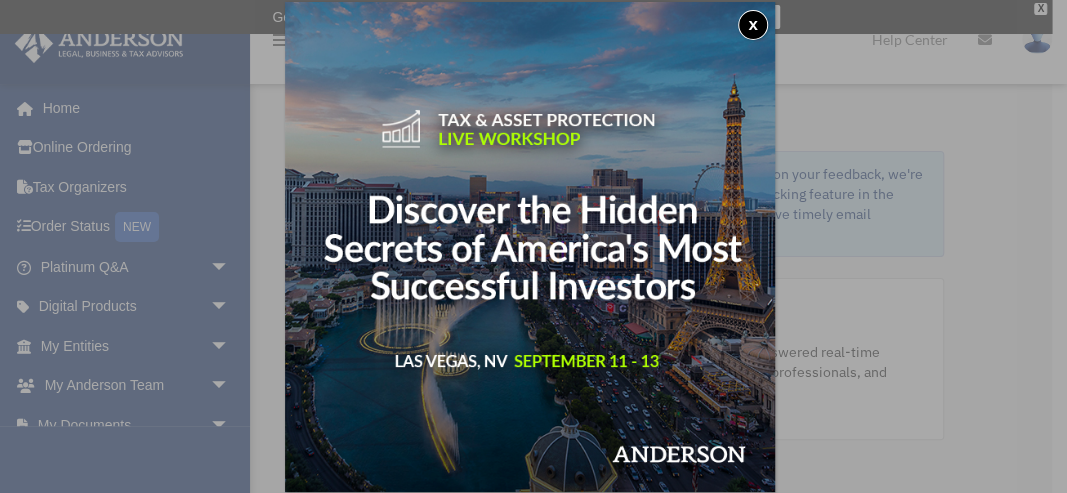 click on "x" at bounding box center (753, 25) 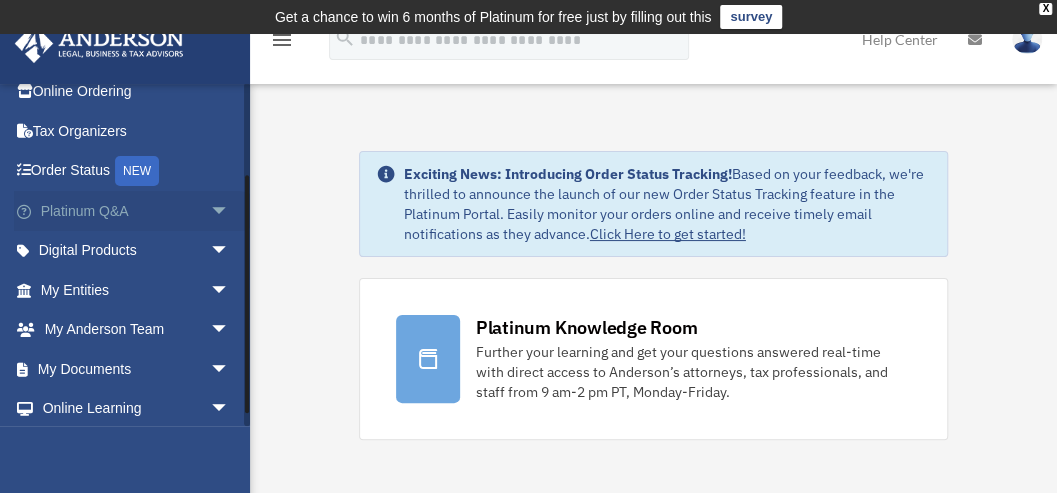 scroll, scrollTop: 141, scrollLeft: 0, axis: vertical 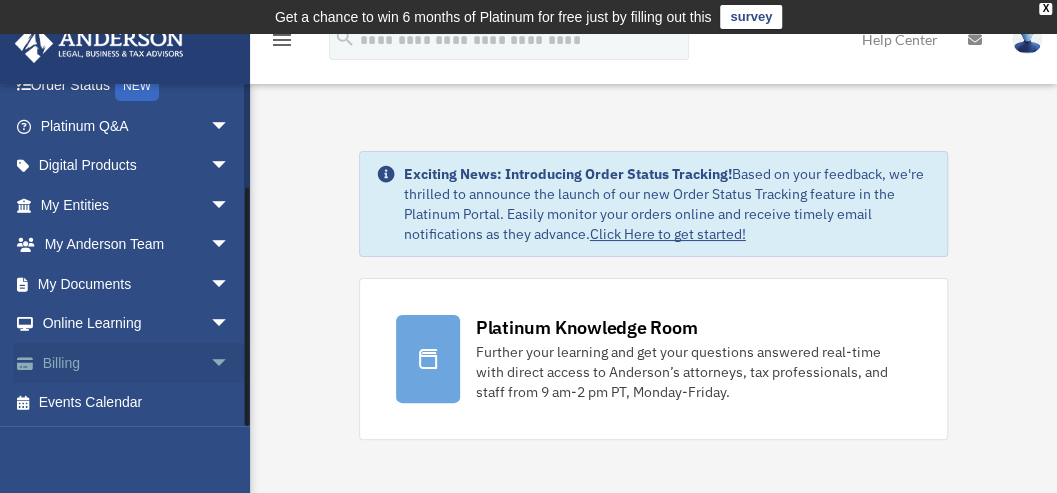 click on "Billing arrow_drop_down" at bounding box center (137, 363) 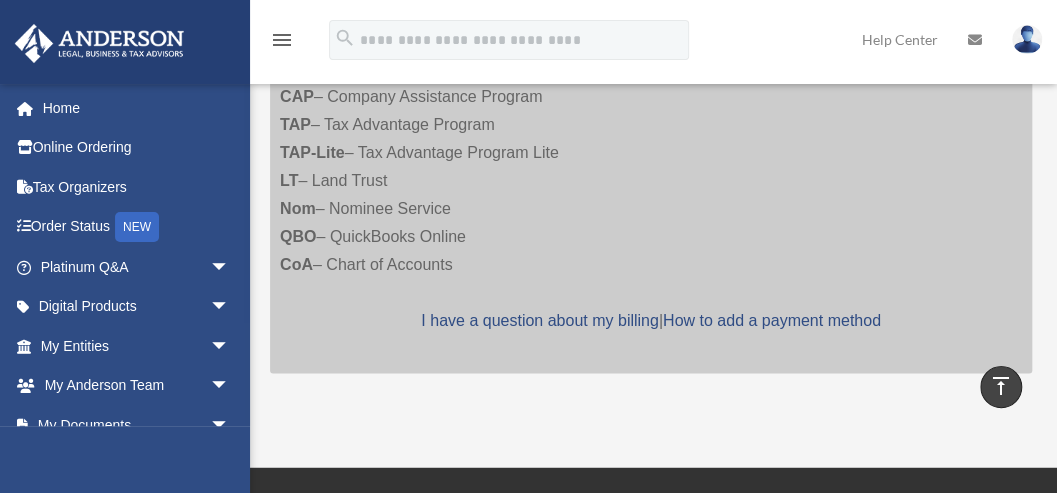 scroll, scrollTop: 1133, scrollLeft: 0, axis: vertical 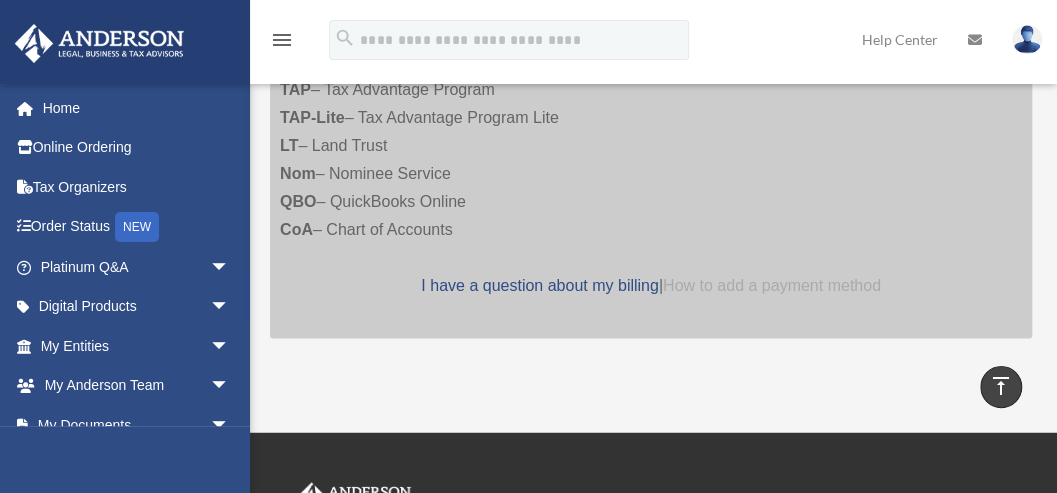 click on "How to add a payment method" at bounding box center (772, 285) 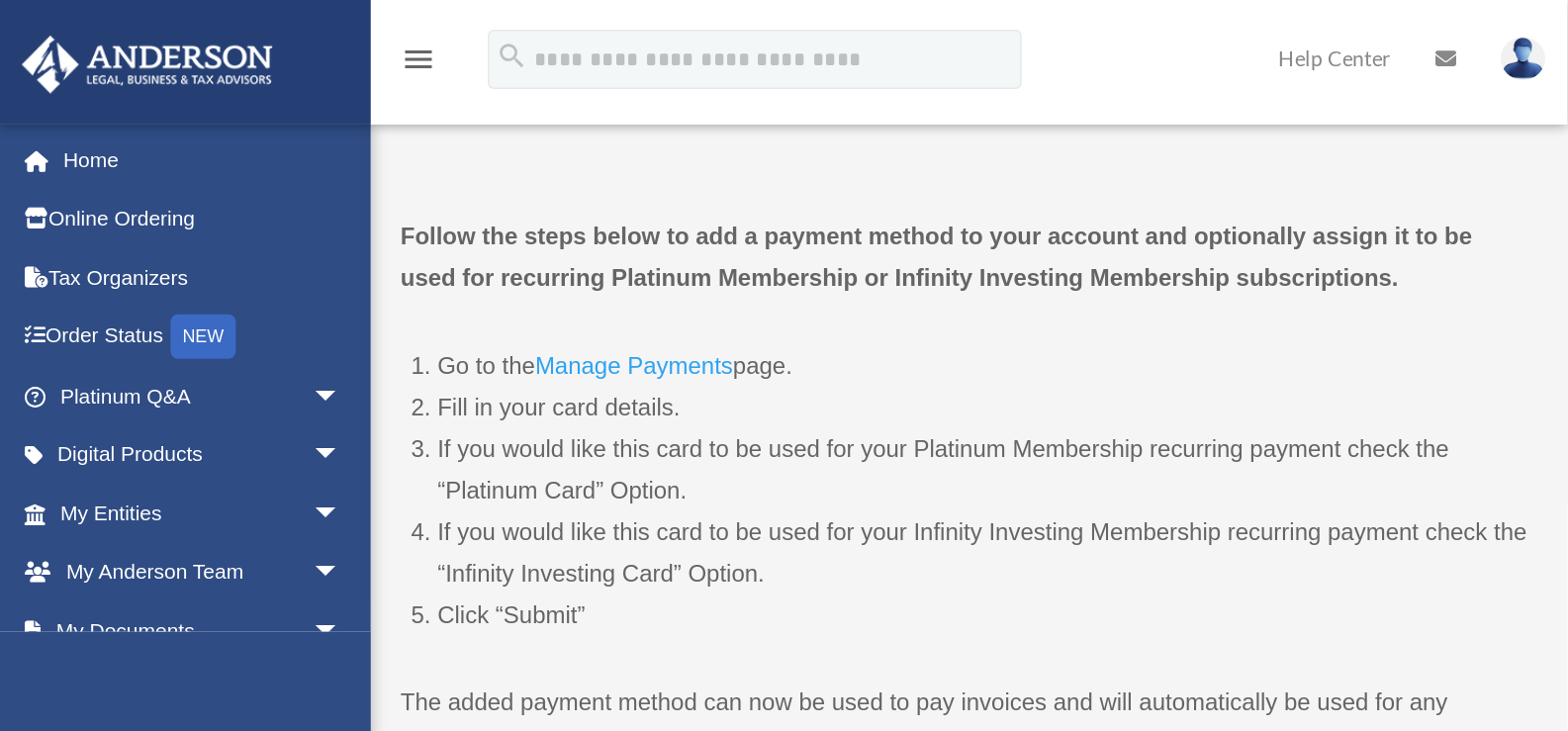 scroll, scrollTop: 0, scrollLeft: 0, axis: both 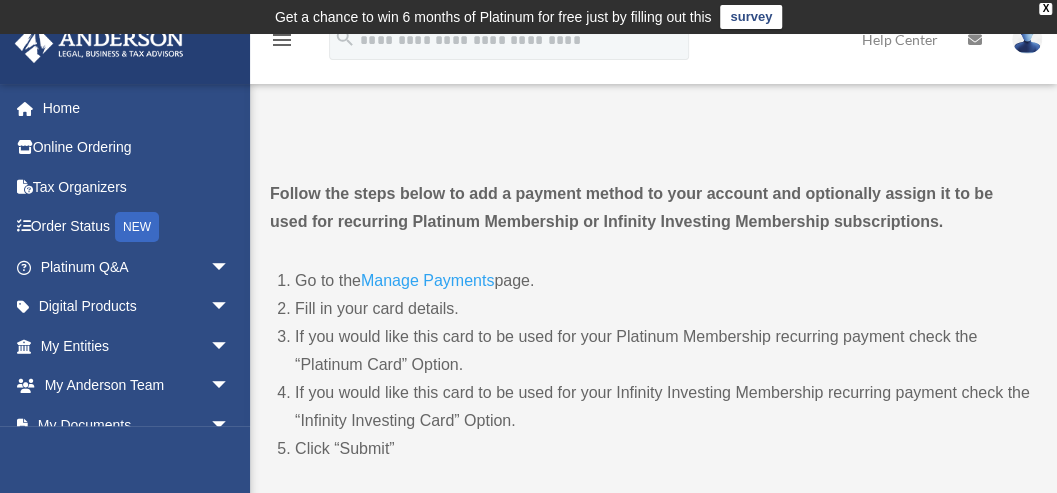 click on "Manage Payments" at bounding box center (427, 285) 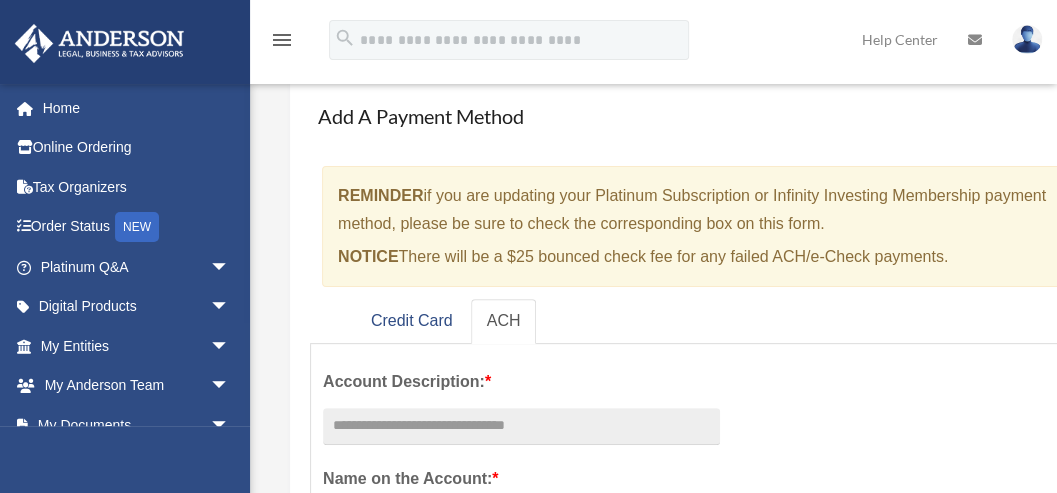 scroll, scrollTop: 133, scrollLeft: 0, axis: vertical 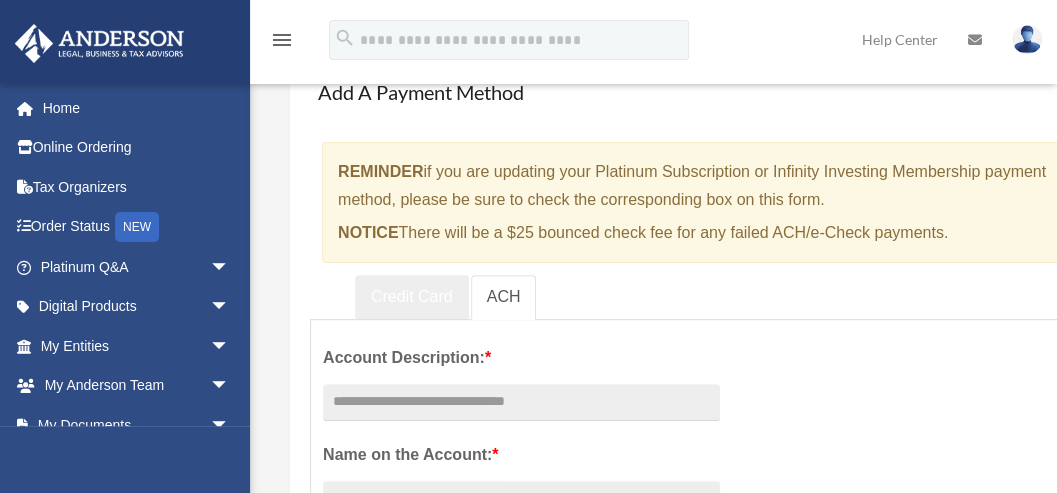 click on "Credit Card" at bounding box center [412, 297] 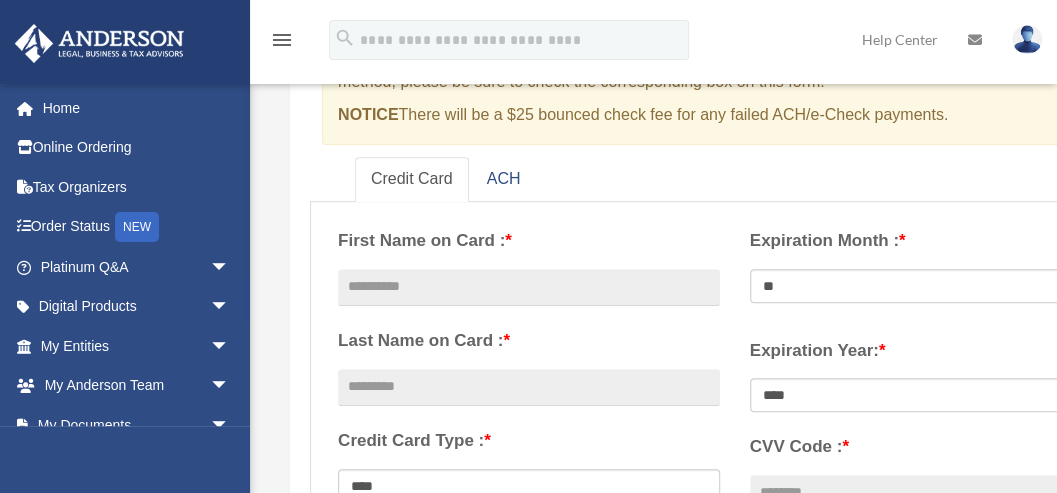 scroll, scrollTop: 266, scrollLeft: 0, axis: vertical 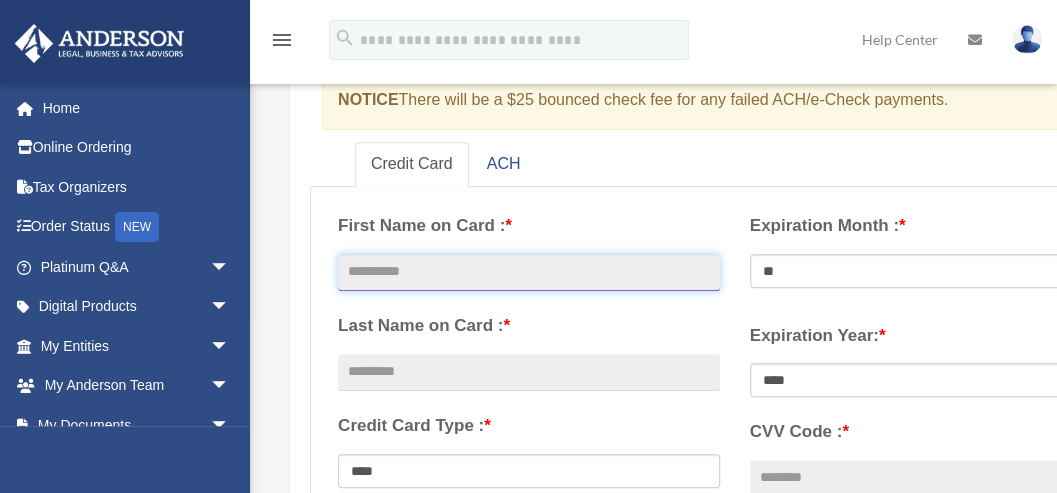 click at bounding box center (529, 273) 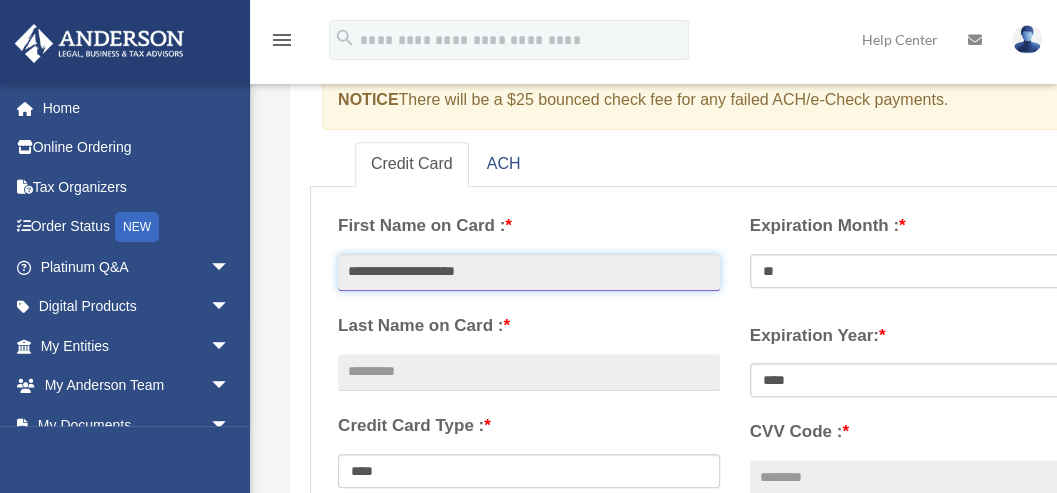 drag, startPoint x: 438, startPoint y: 268, endPoint x: 490, endPoint y: 276, distance: 52.611786 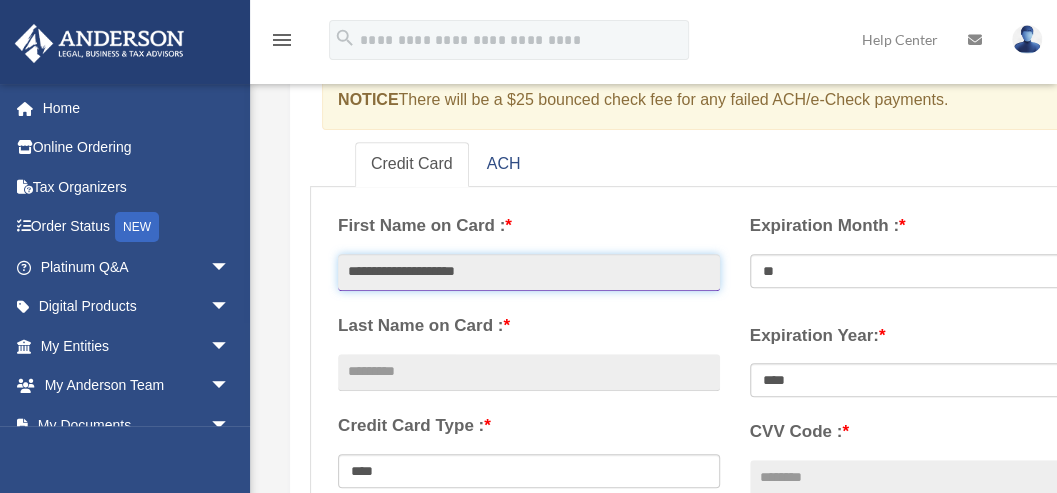 click on "**********" at bounding box center (529, 273) 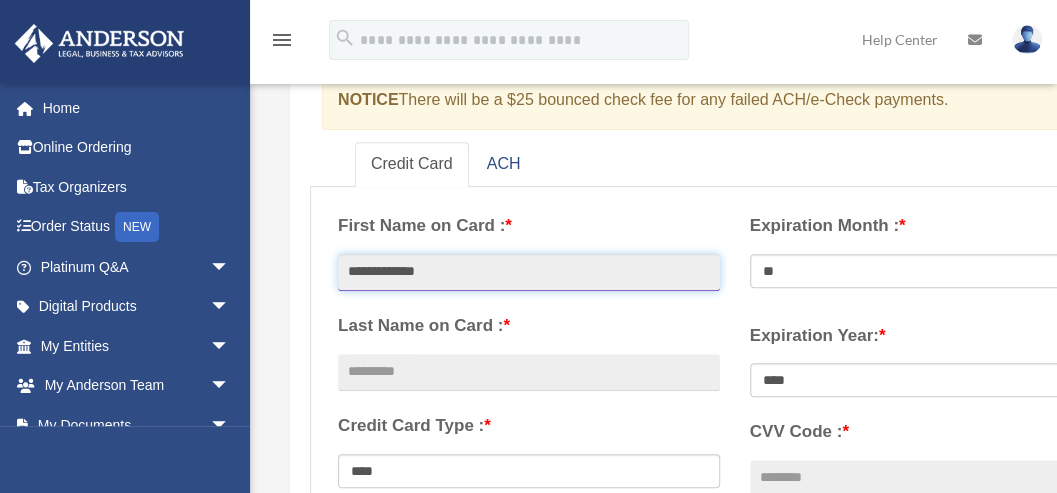 type on "**********" 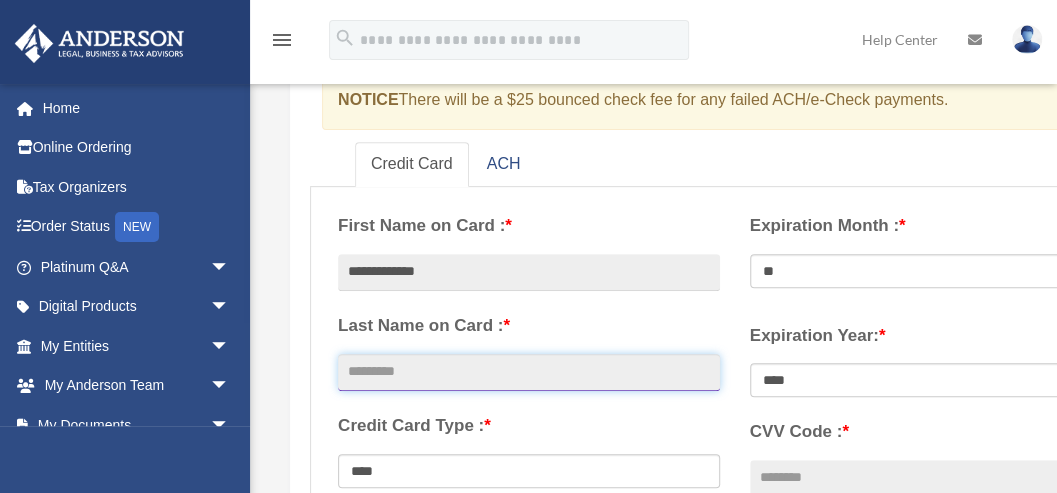 click at bounding box center (529, 373) 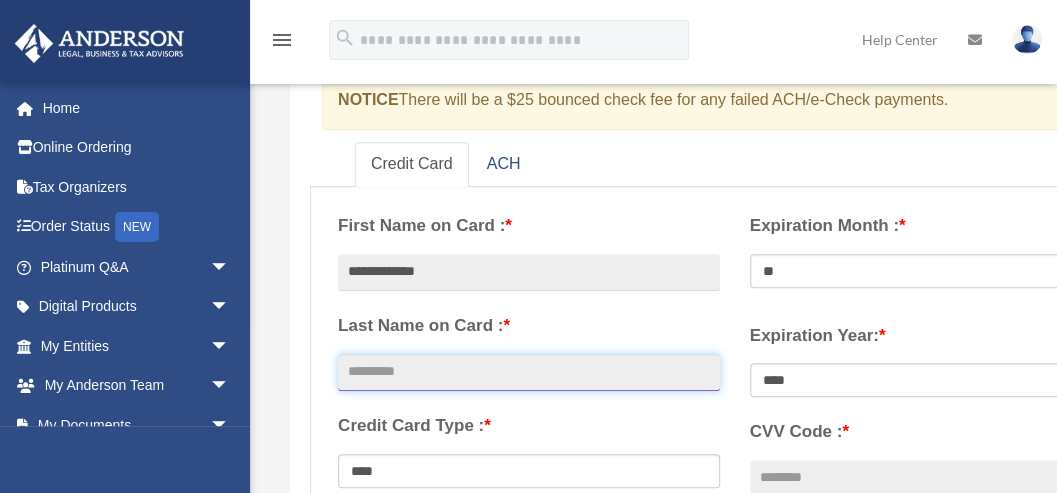scroll, scrollTop: 341, scrollLeft: 0, axis: vertical 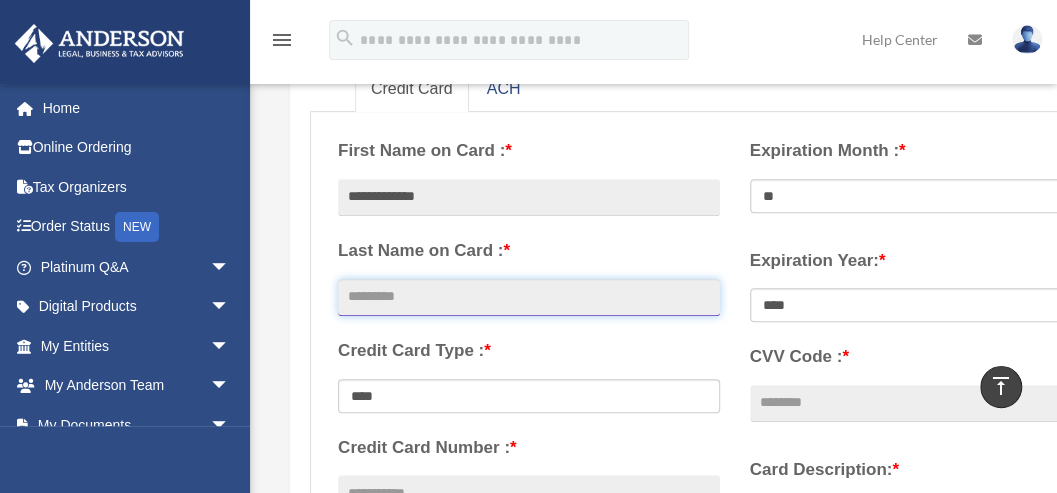 paste on "********" 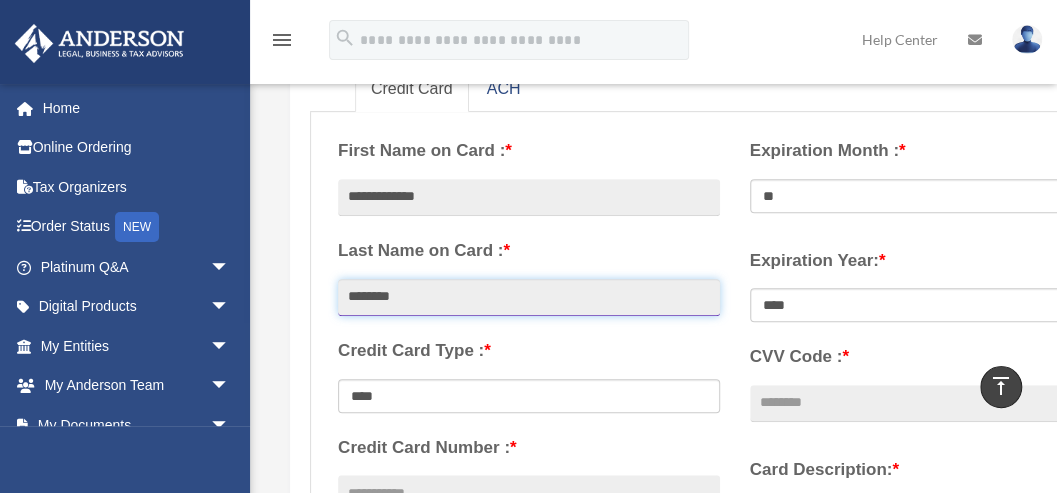 type on "********" 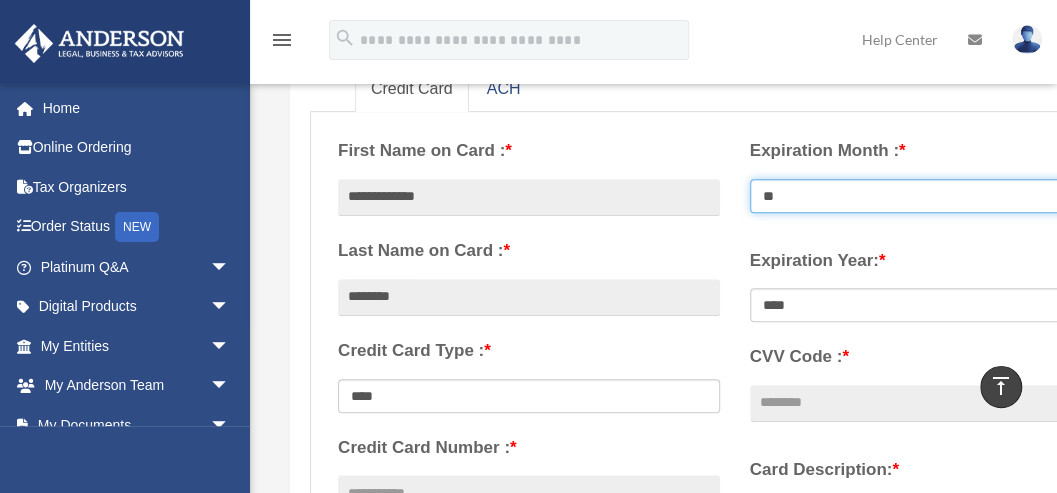 click on "**
**
**
**
**
**
**
** ** ** ** **" at bounding box center [941, 196] 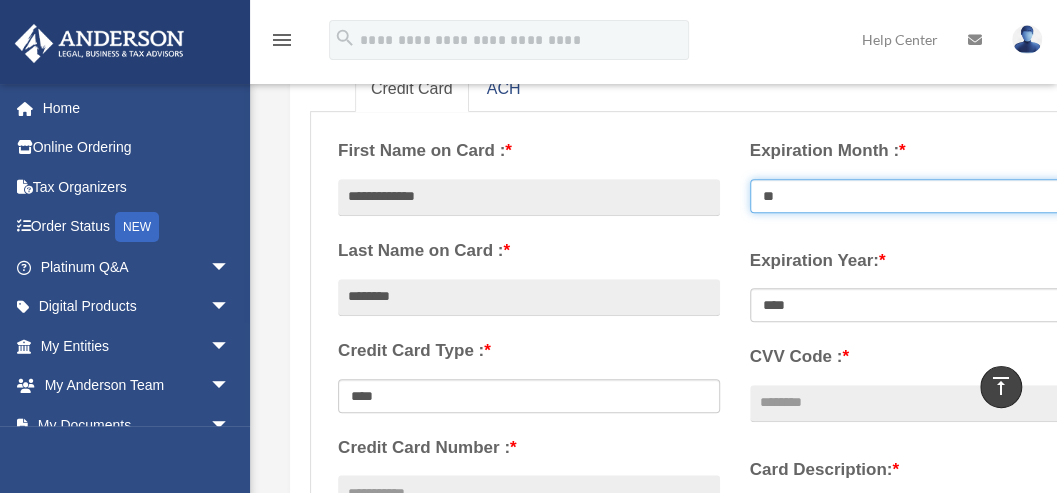 select on "**" 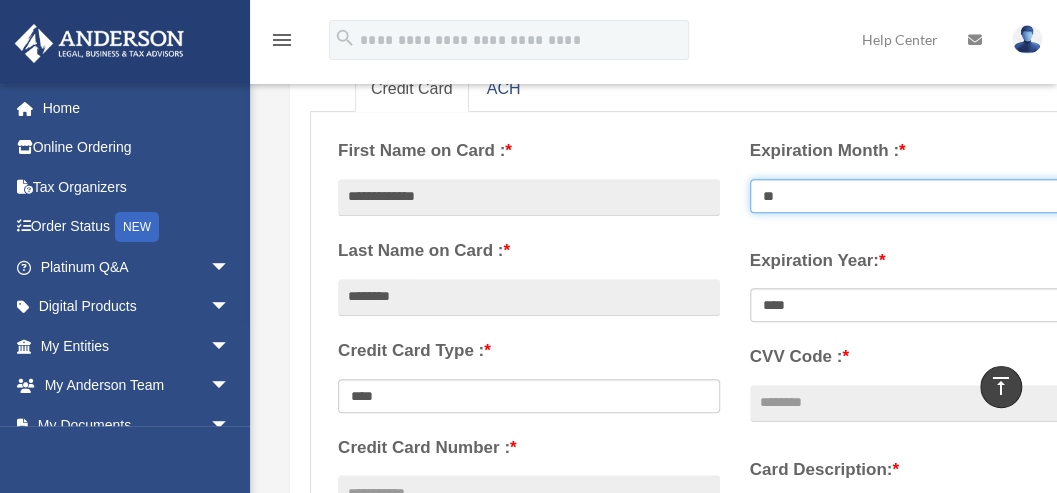 click on "**
**
**
**
**
**
**
** ** ** ** **" at bounding box center [941, 196] 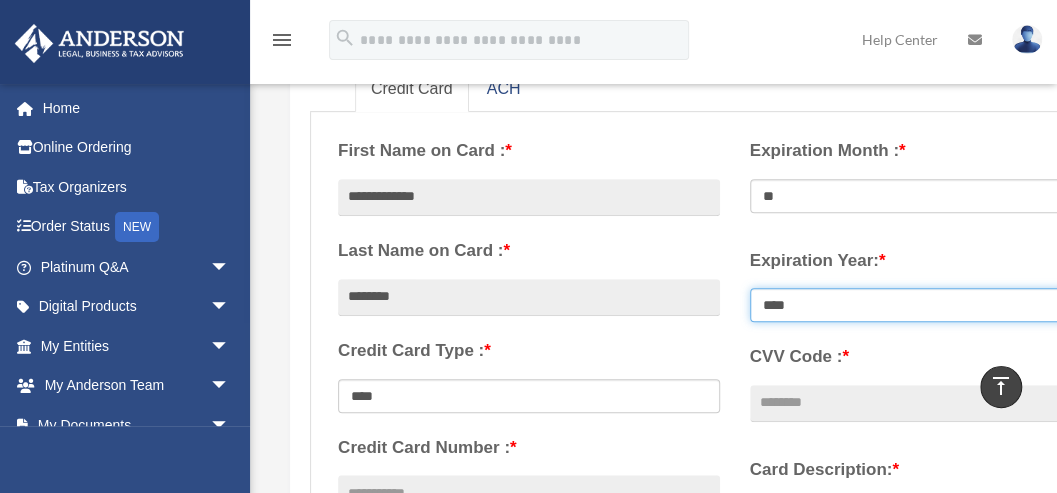 click on "****
****
****
****
****
****
****
**** ****" at bounding box center (941, 305) 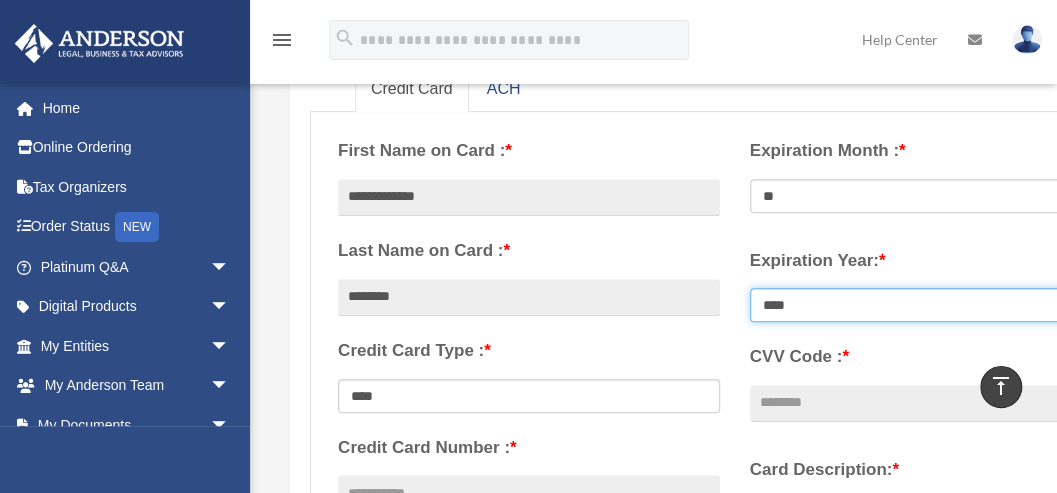 select on "****" 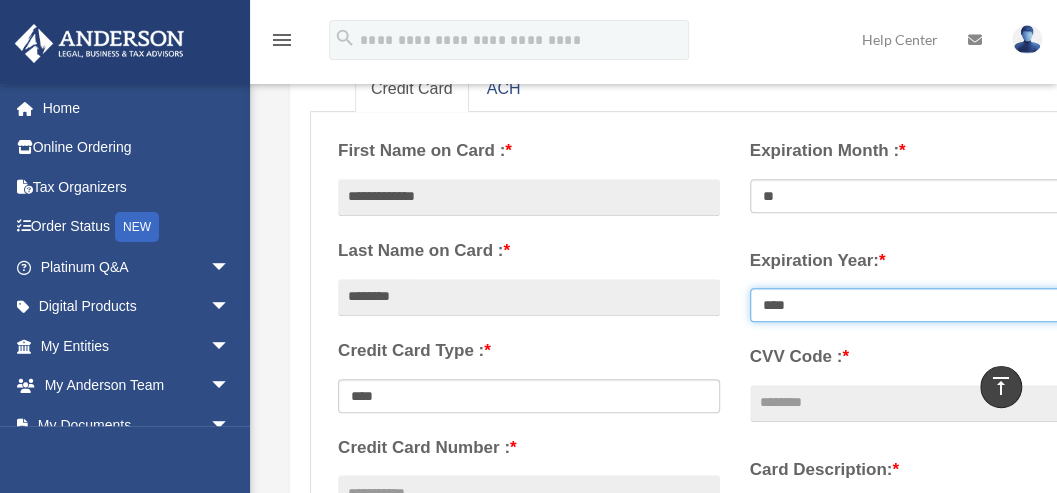 click on "****
****
****
****
****
****
****
**** ****" at bounding box center [941, 305] 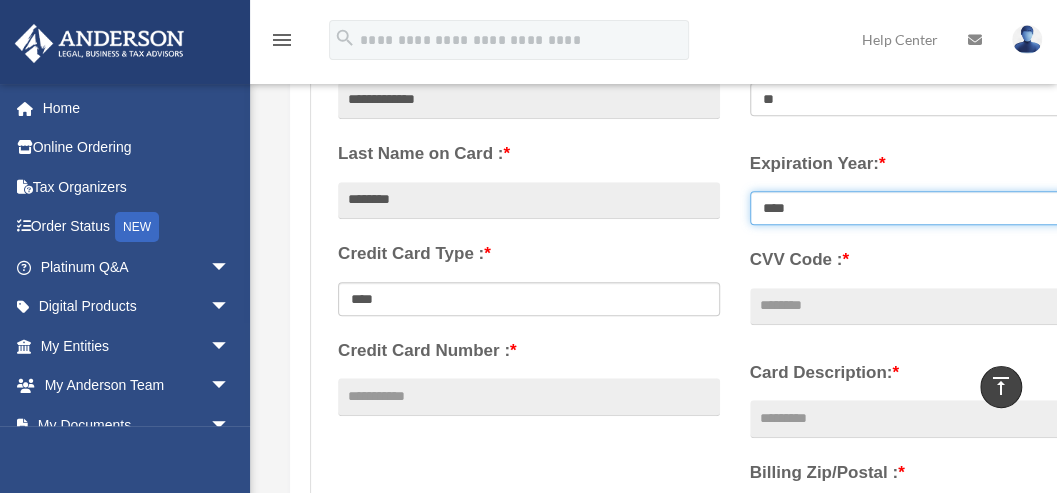 scroll, scrollTop: 474, scrollLeft: 0, axis: vertical 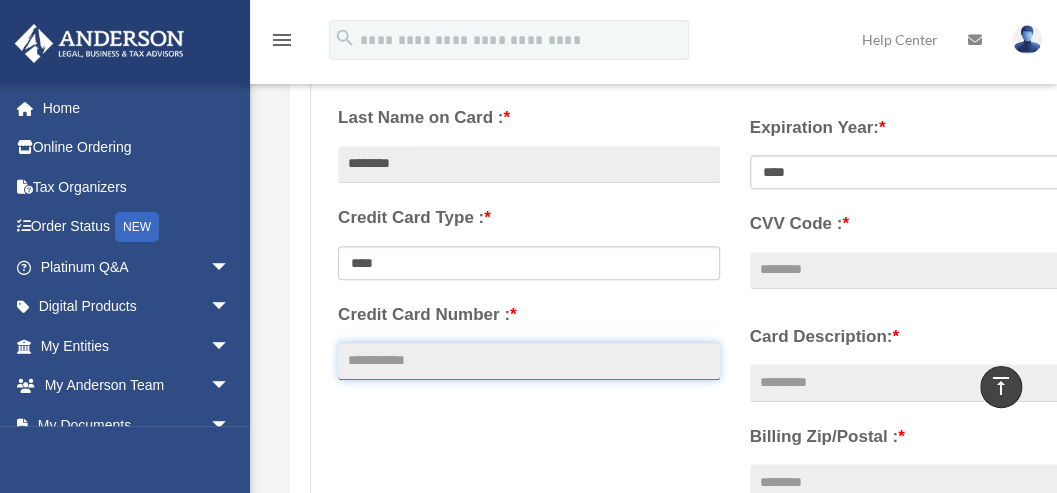 click on "Credit Card Number : *" at bounding box center (529, 361) 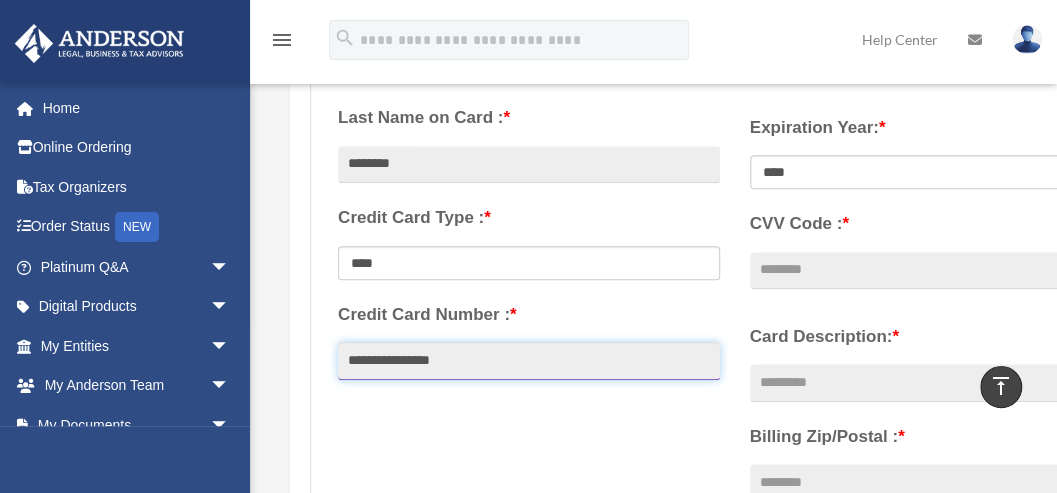 type on "**********" 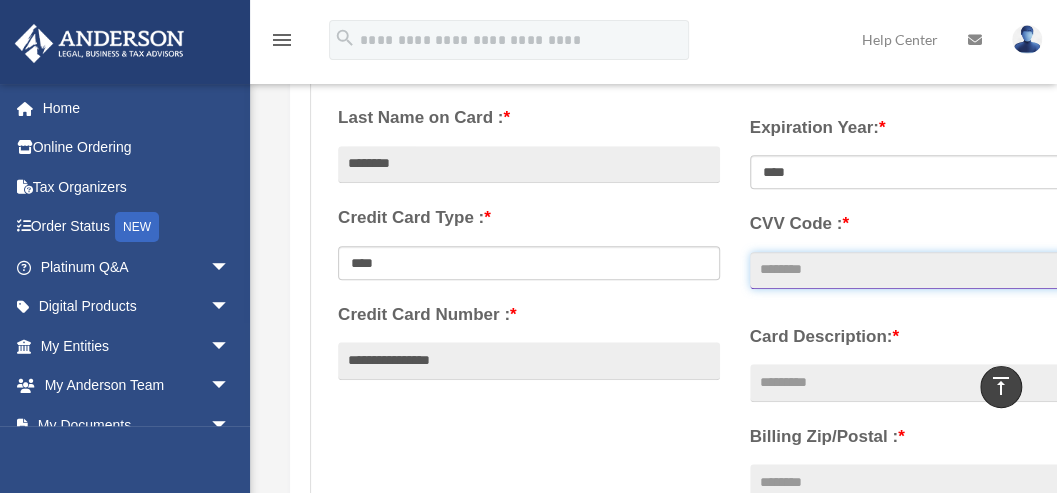 click on "CVV Code : *" at bounding box center [941, 271] 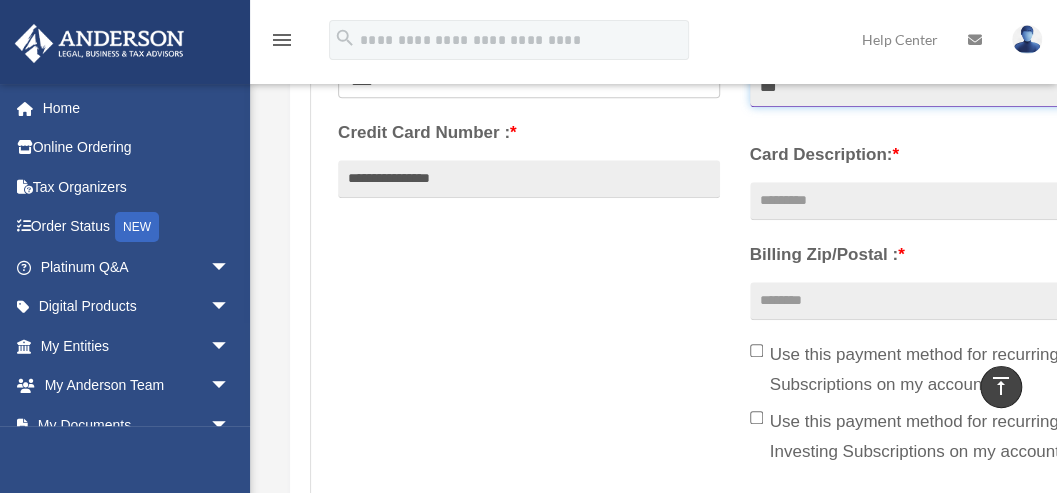 scroll, scrollTop: 674, scrollLeft: 0, axis: vertical 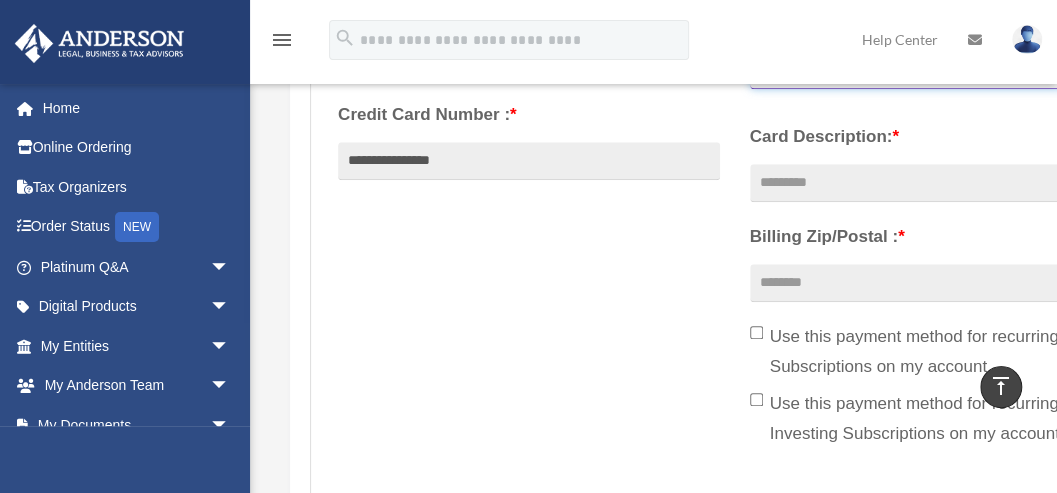 type on "***" 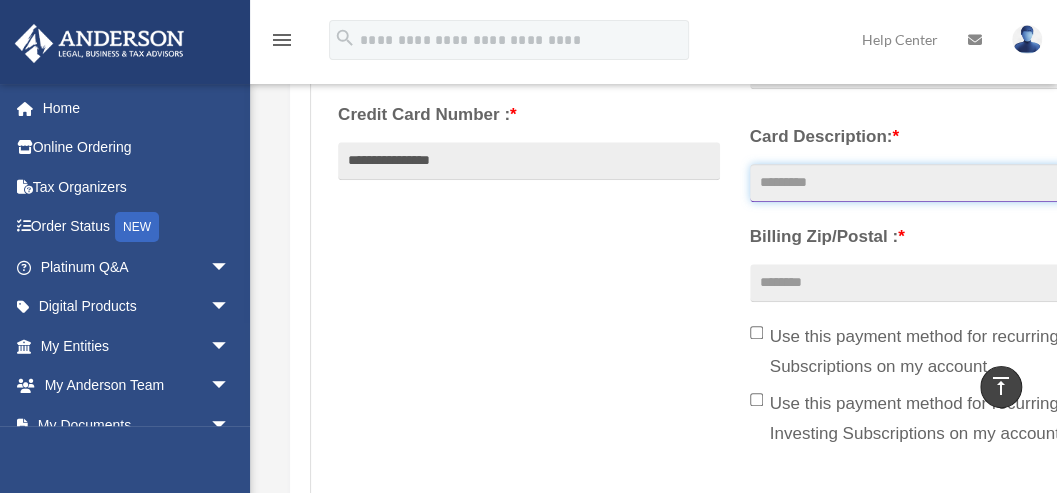 click on "Card Description: *" at bounding box center (941, 183) 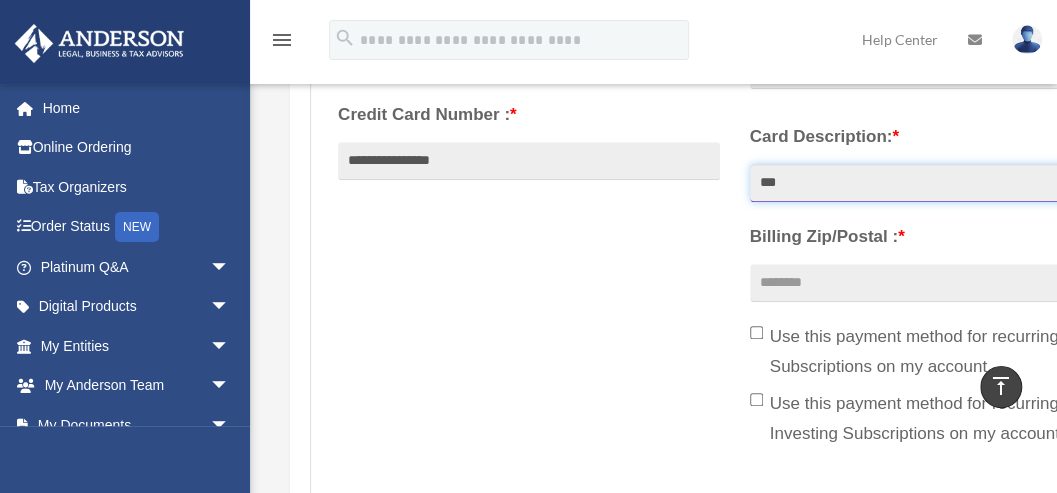 type on "***" 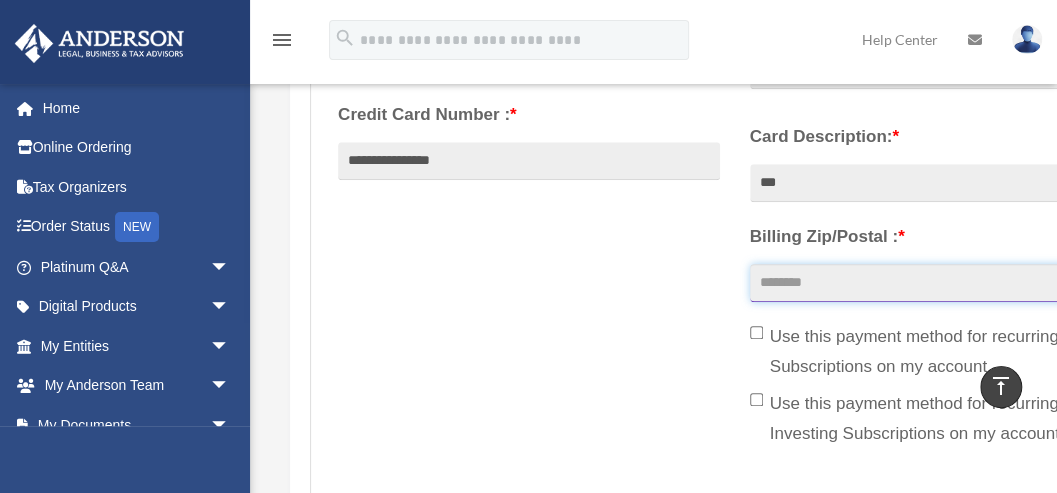 click on "Billing Zip/Postal : *" at bounding box center [941, 283] 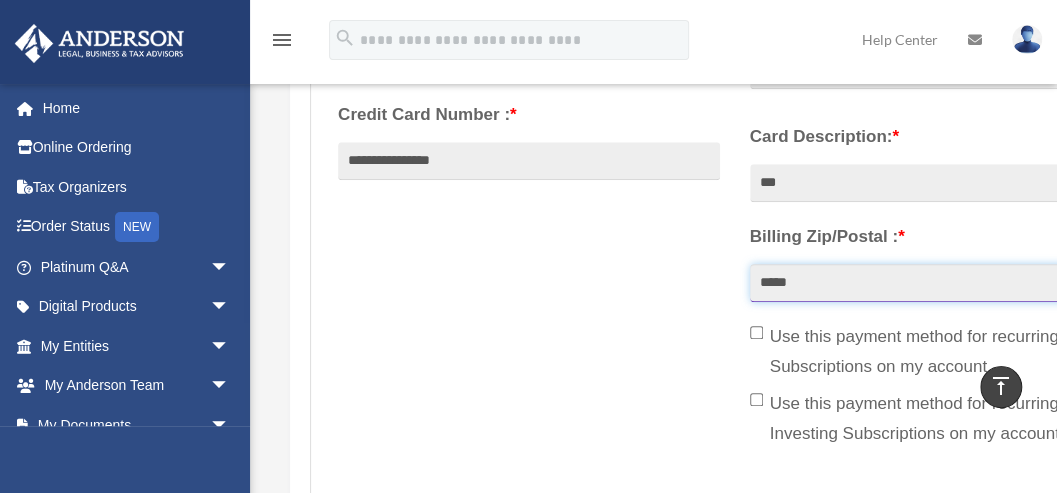 type on "*****" 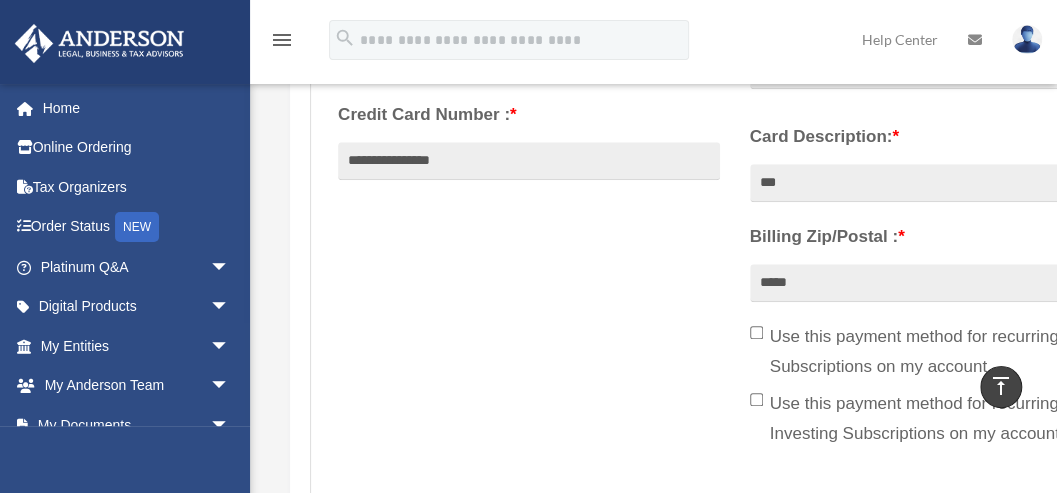 click on "**********" at bounding box center [734, 125] 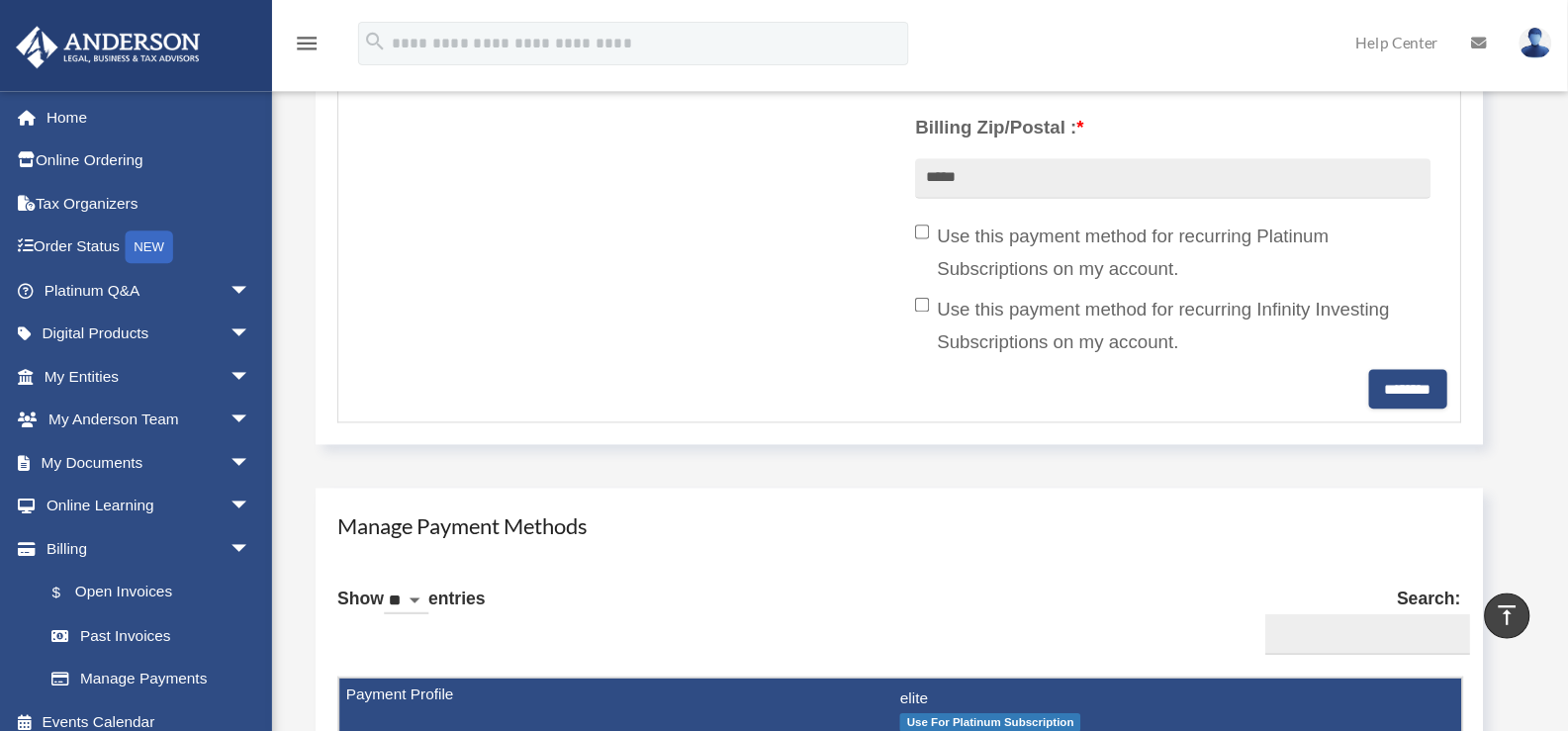 scroll, scrollTop: 799, scrollLeft: 0, axis: vertical 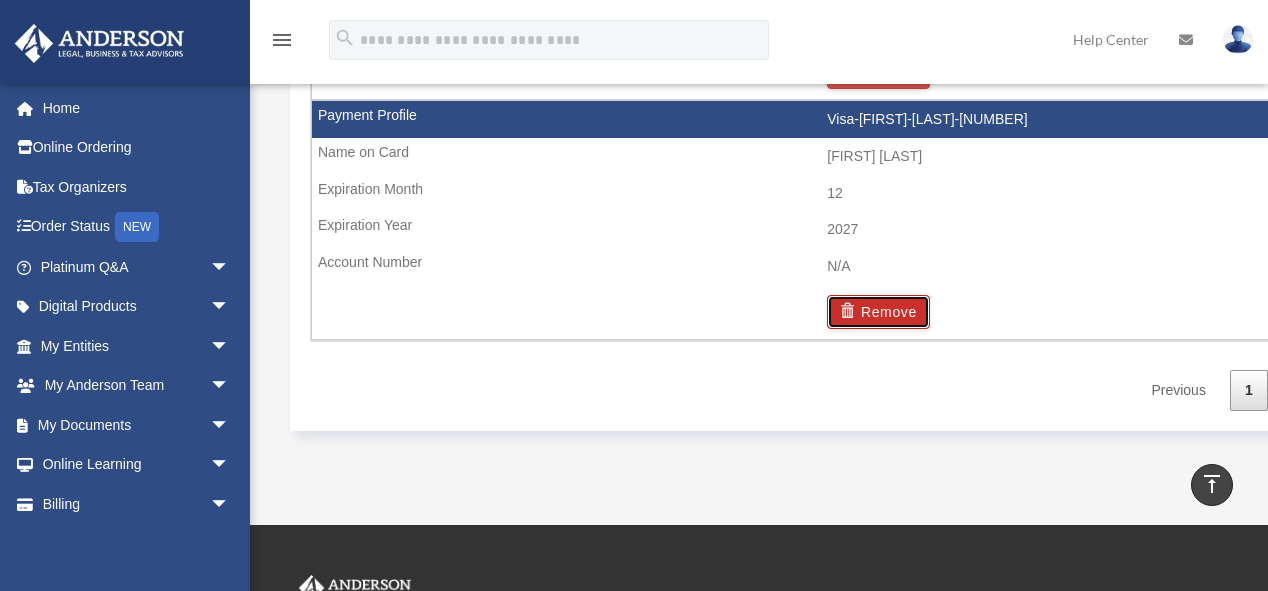 click on "Remove" at bounding box center [878, 312] 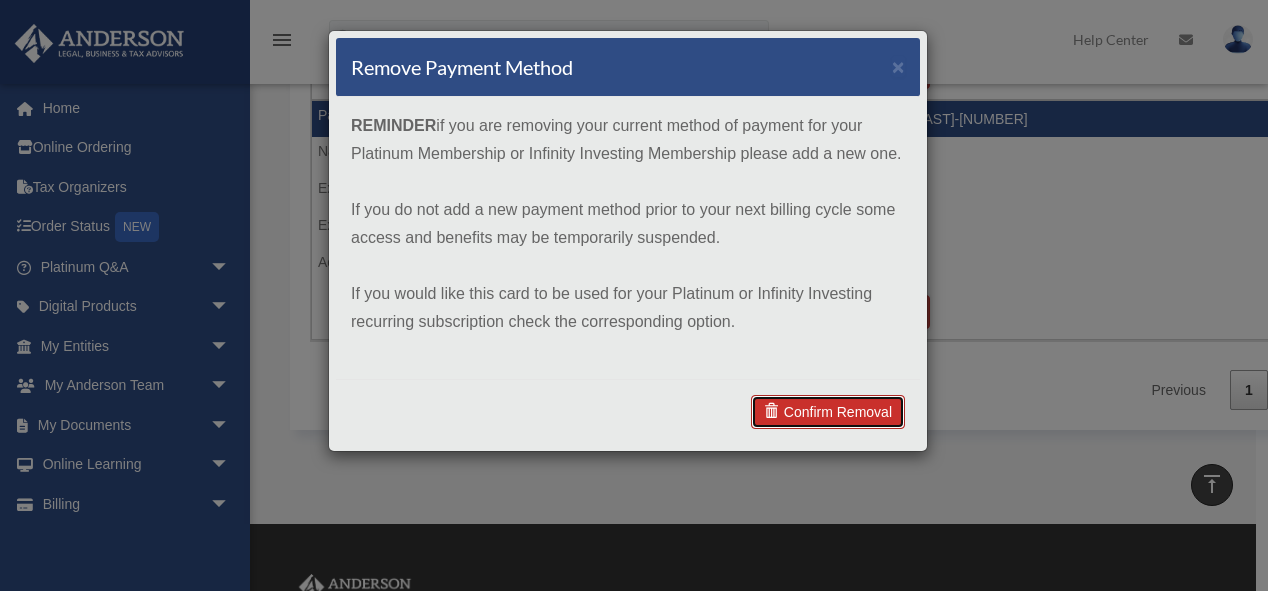 click on "Confirm Removal" at bounding box center (828, 412) 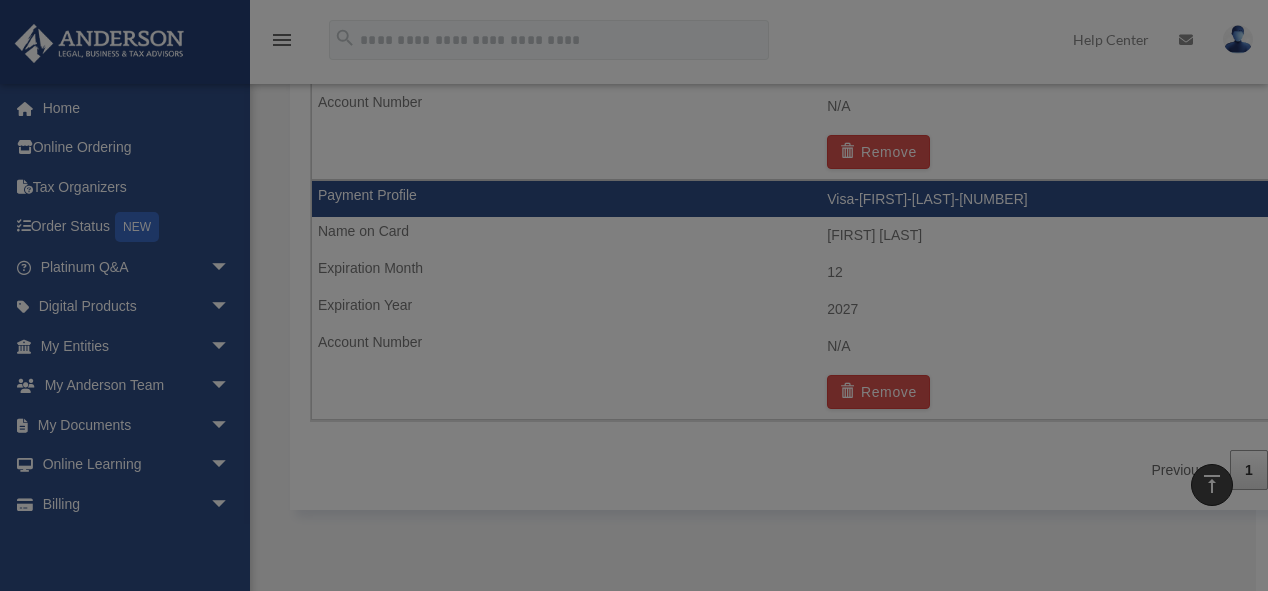 scroll, scrollTop: 1669, scrollLeft: 0, axis: vertical 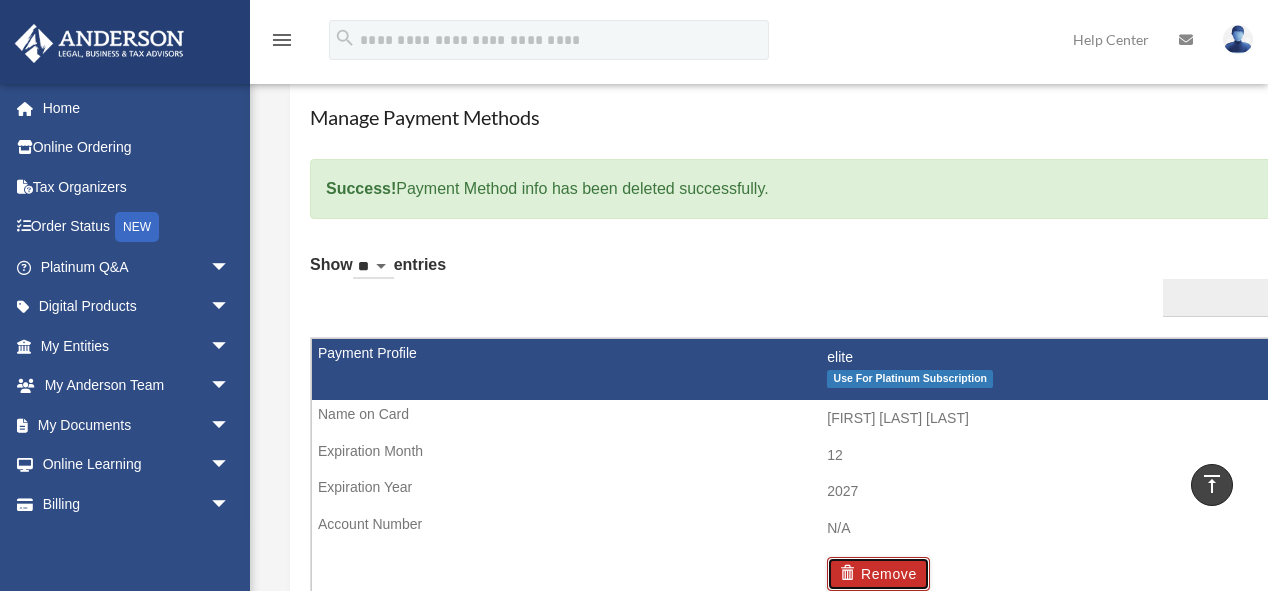 click on "Remove" at bounding box center (878, 574) 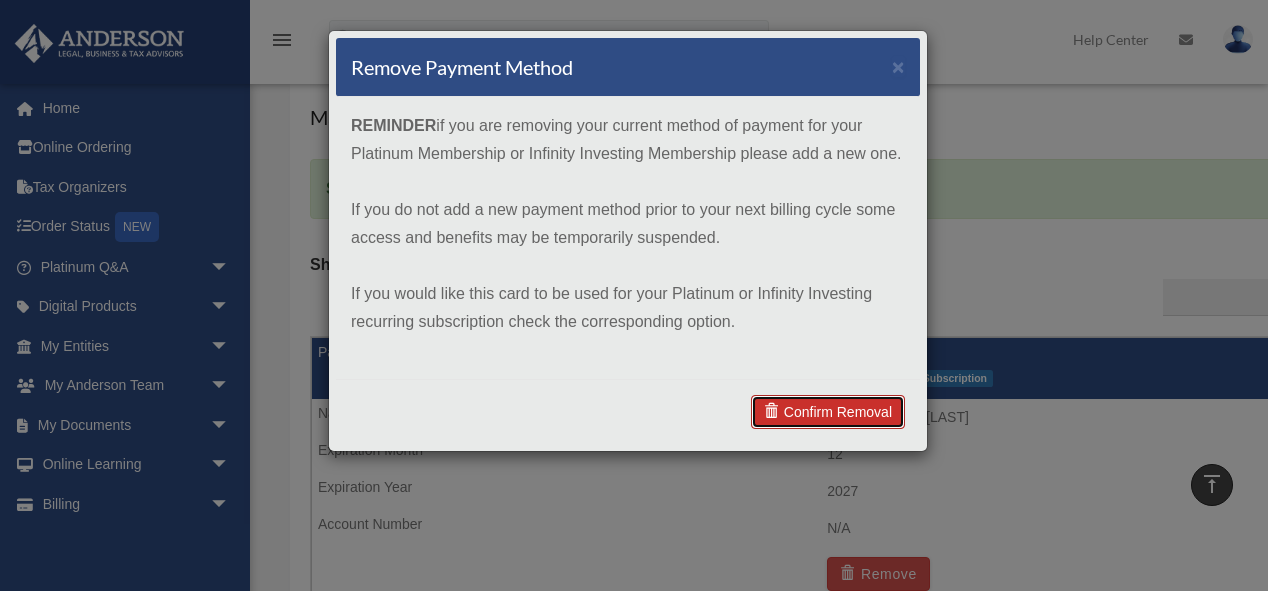 click on "Confirm Removal" at bounding box center [828, 412] 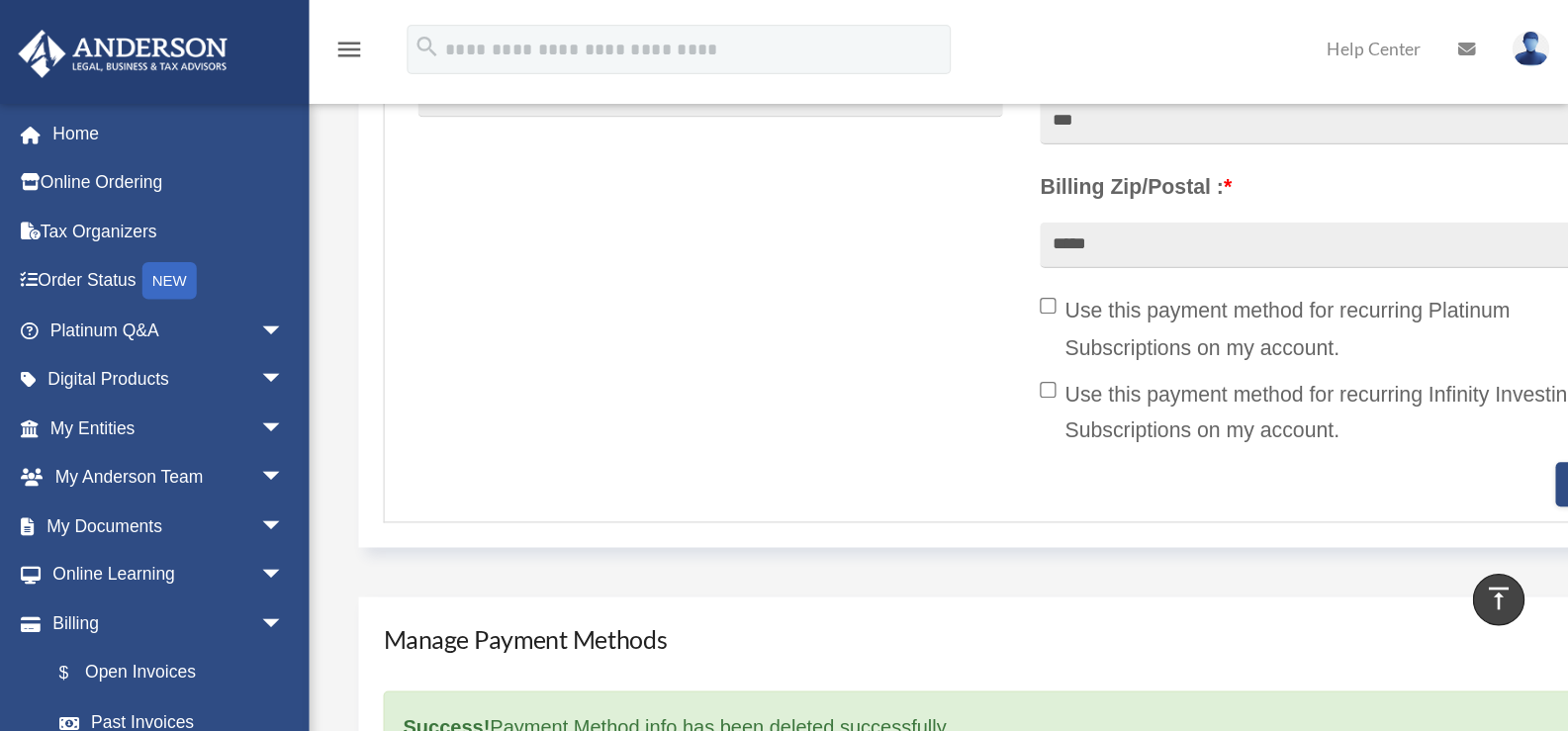 scroll, scrollTop: 759, scrollLeft: 0, axis: vertical 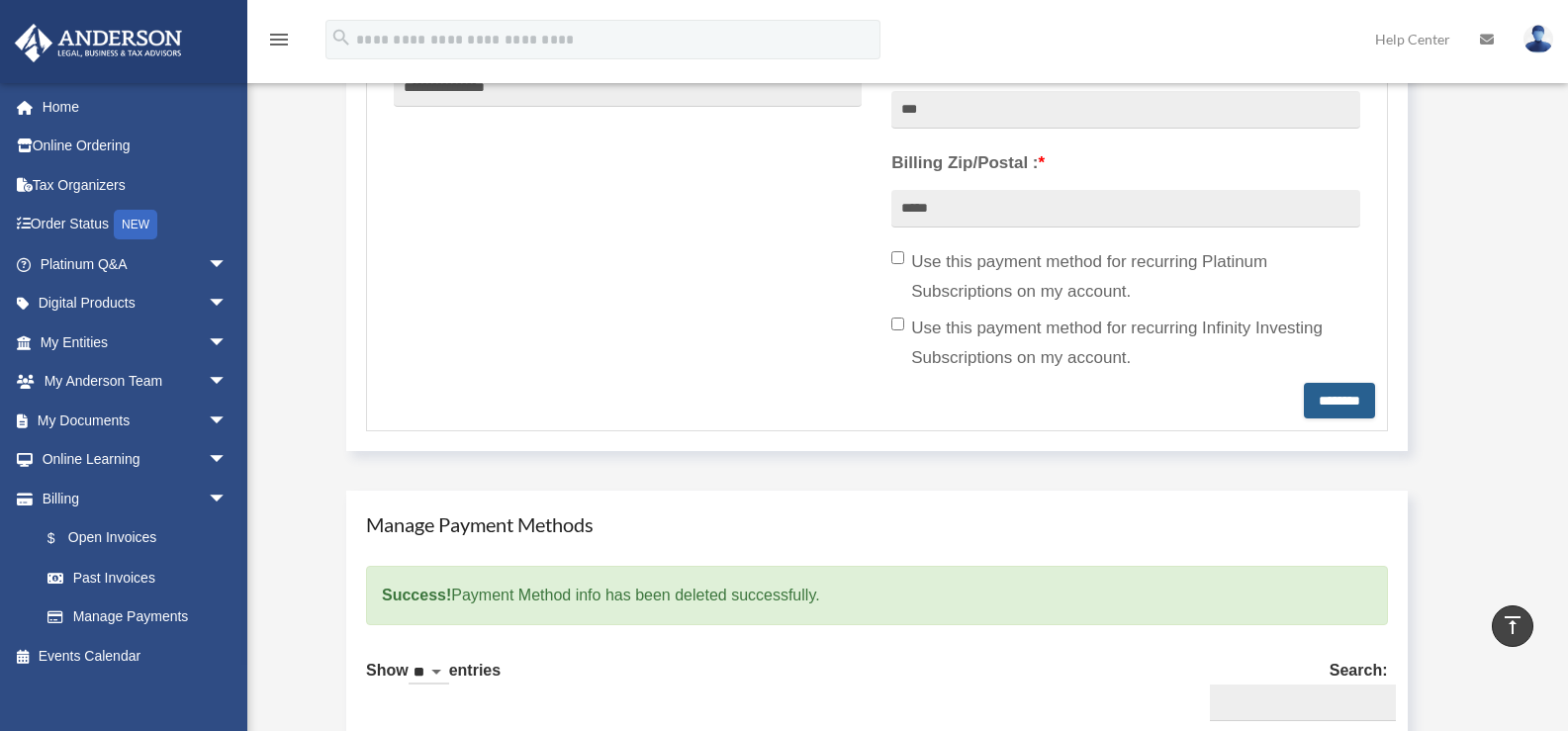 click on "********" at bounding box center [1339, 401] 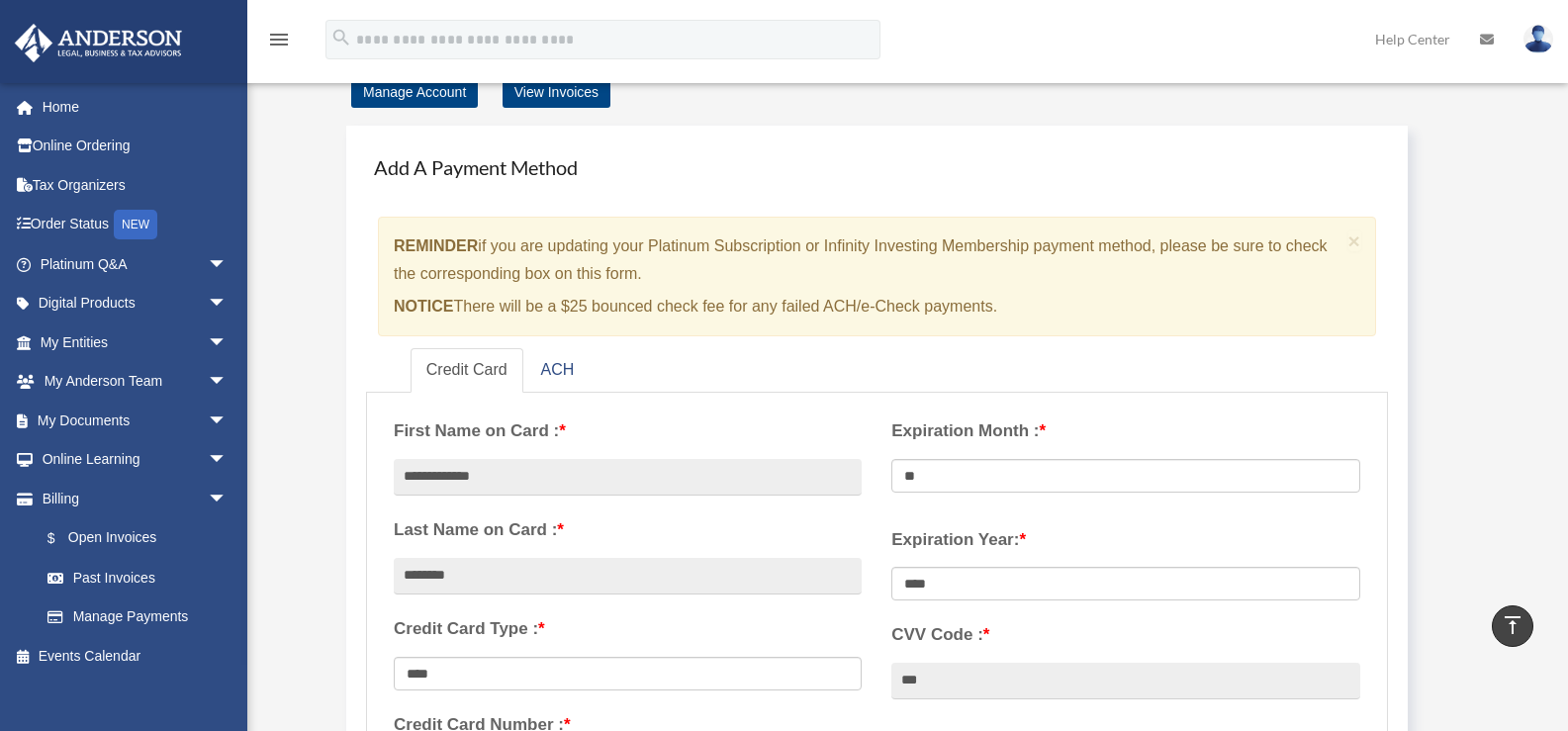 scroll, scrollTop: 0, scrollLeft: 0, axis: both 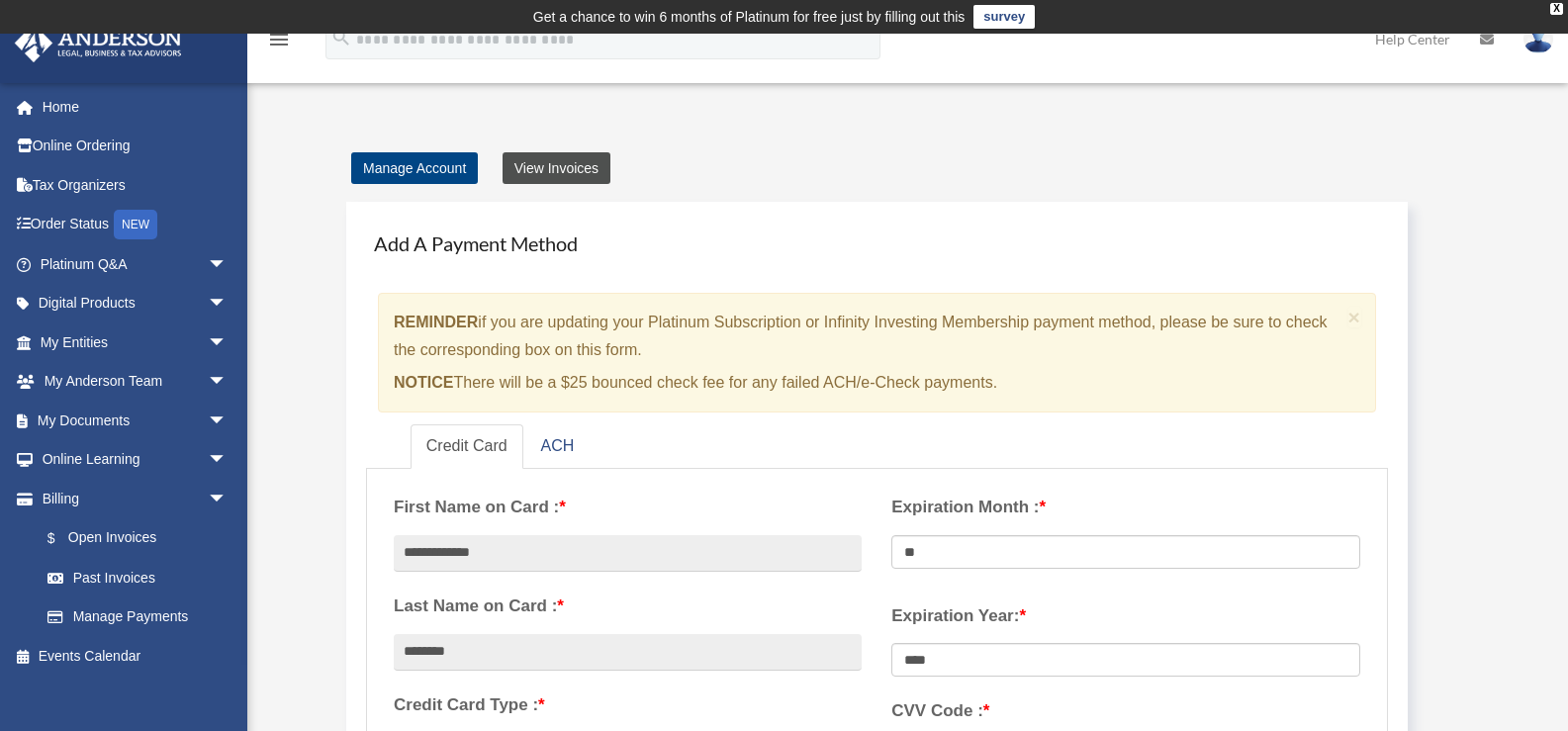 click on "View Invoices" at bounding box center [556, 168] 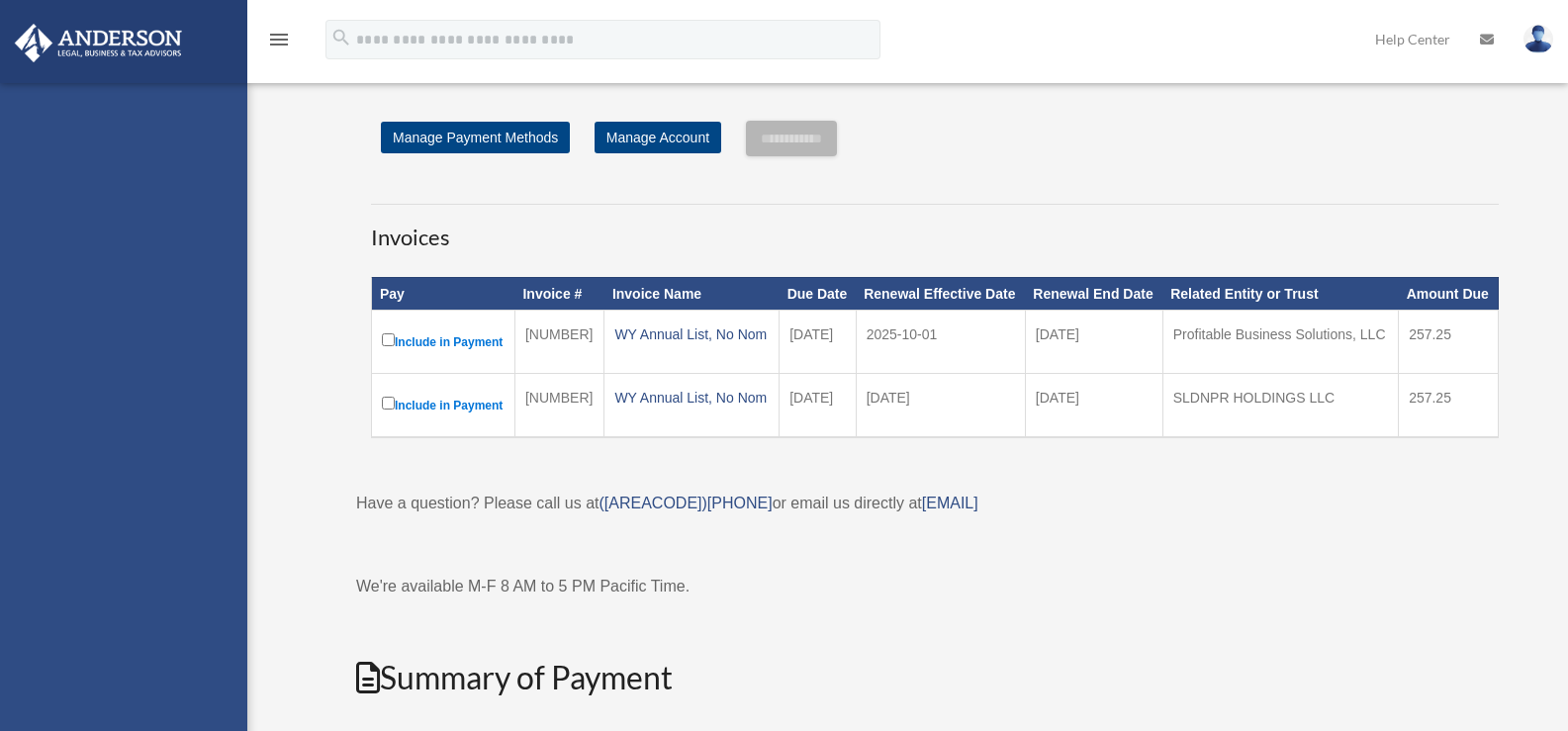 scroll, scrollTop: 0, scrollLeft: 0, axis: both 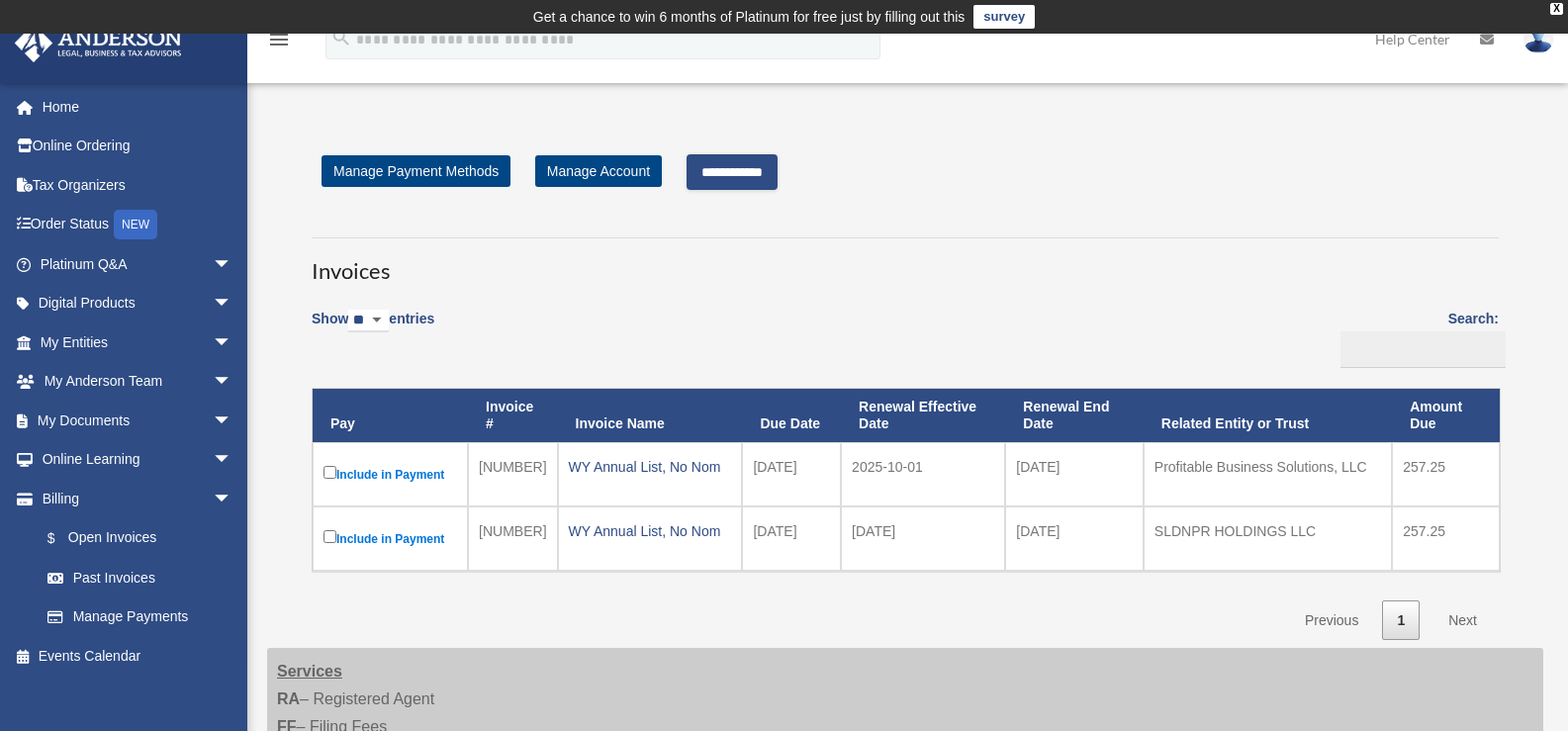 click on "**********" at bounding box center (732, 172) 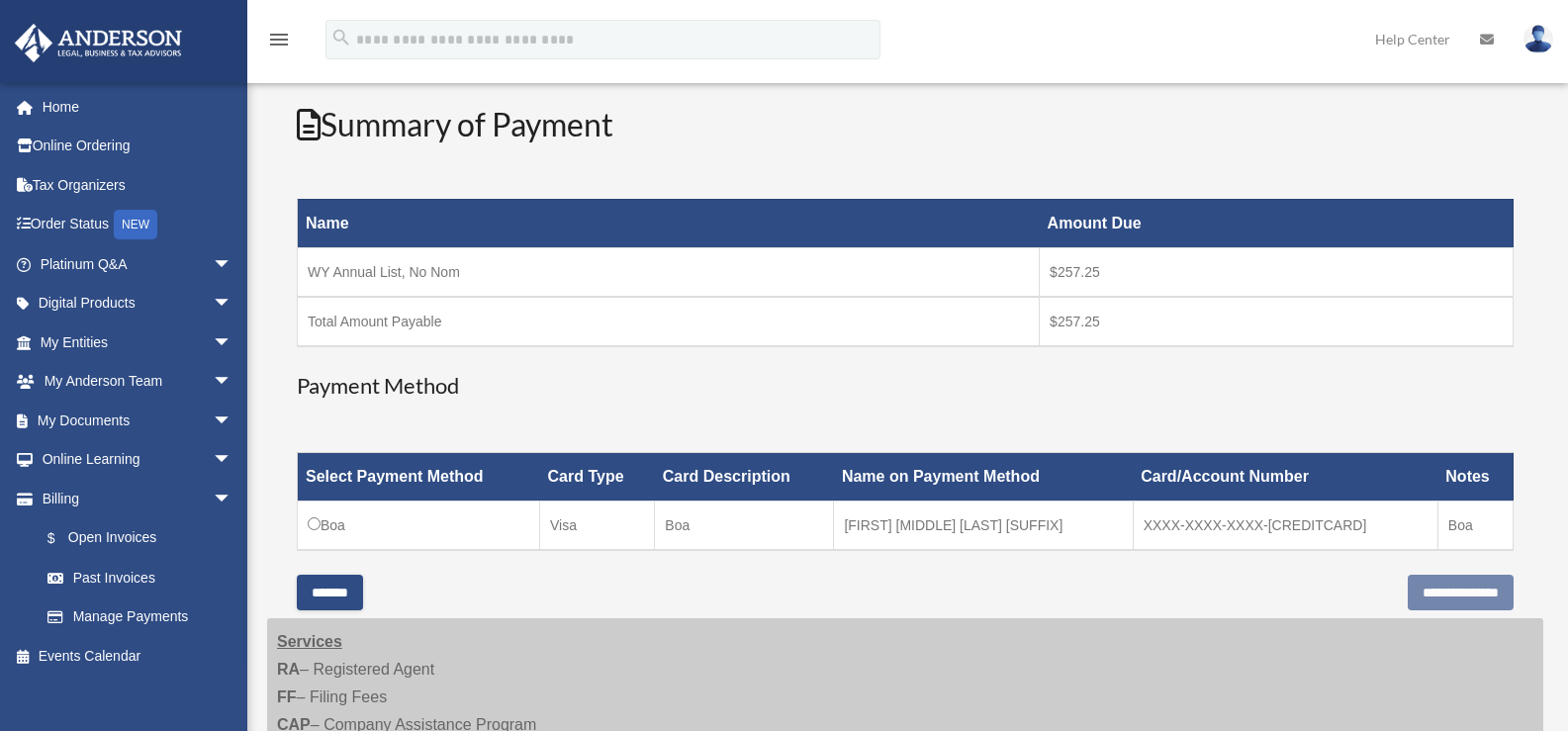 scroll, scrollTop: 297, scrollLeft: 0, axis: vertical 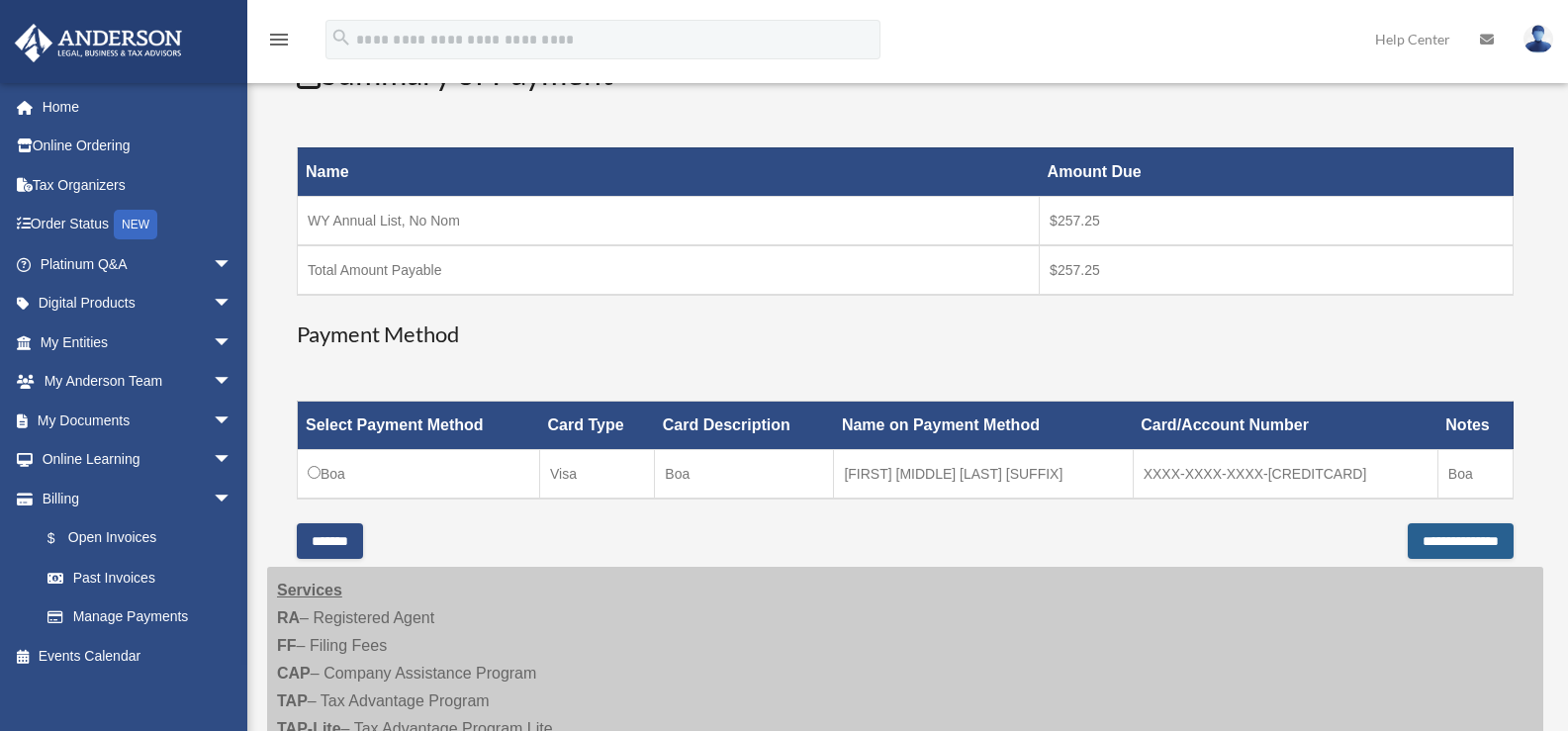 click on "**********" at bounding box center [1460, 541] 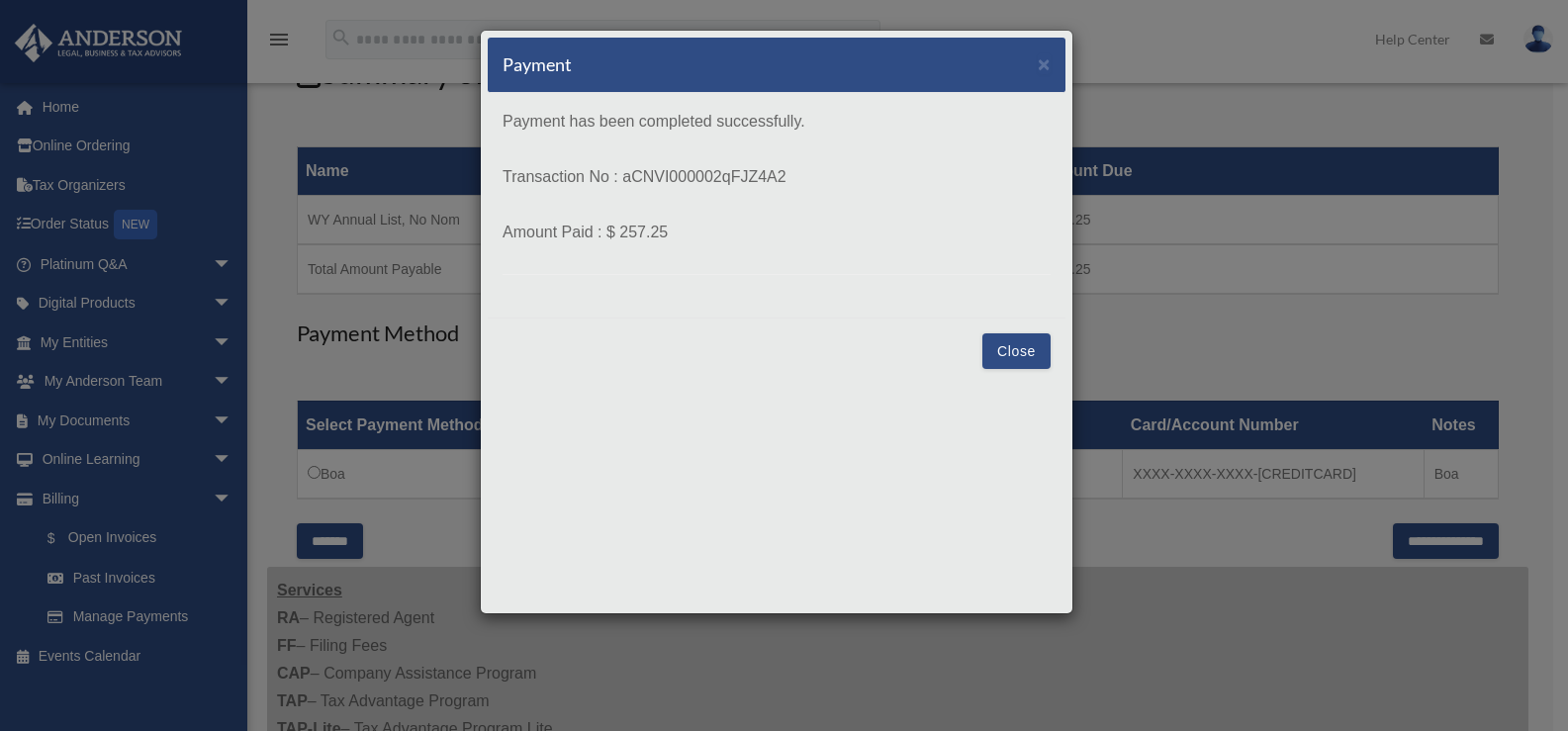 click on "Close" at bounding box center [1016, 351] 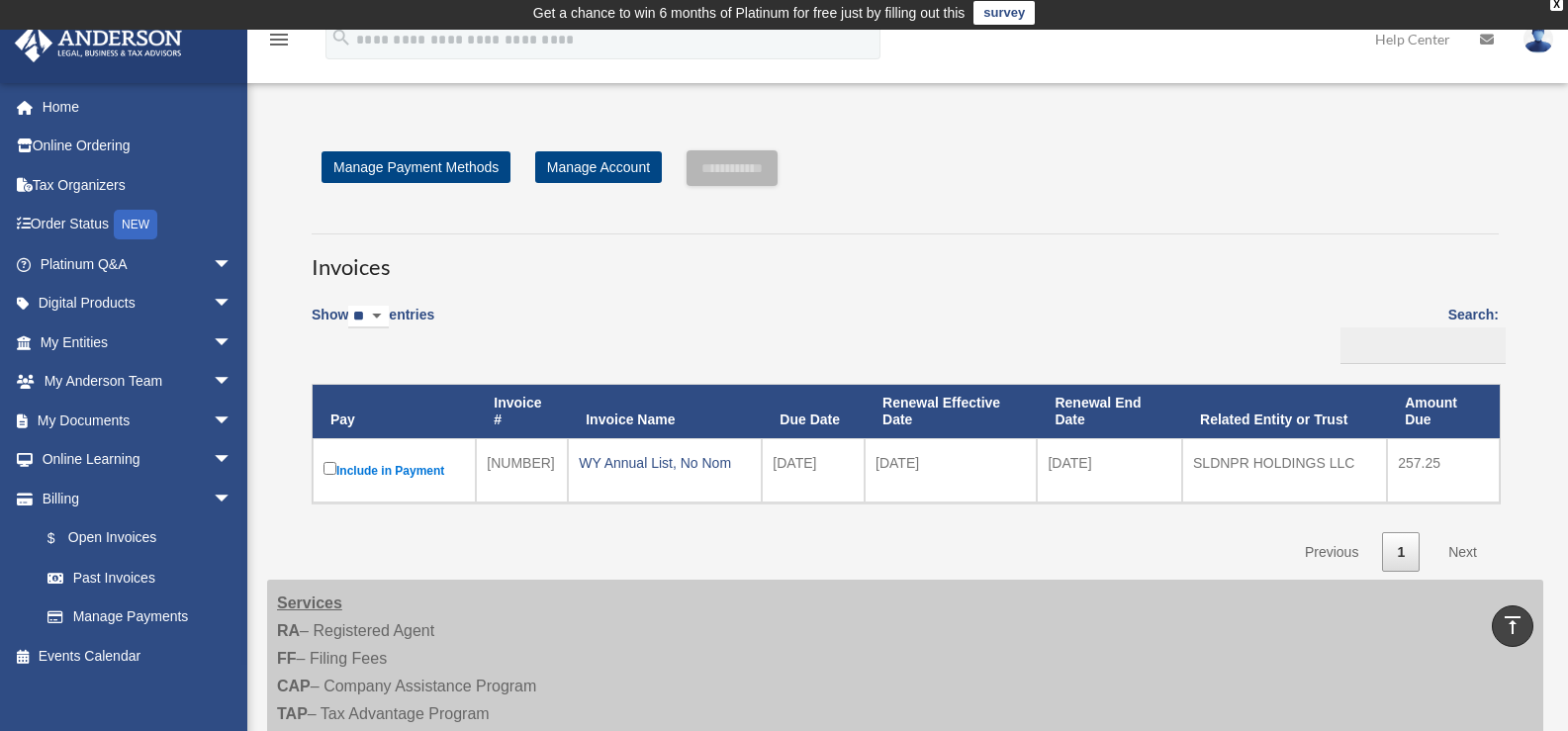 scroll, scrollTop: 0, scrollLeft: 0, axis: both 